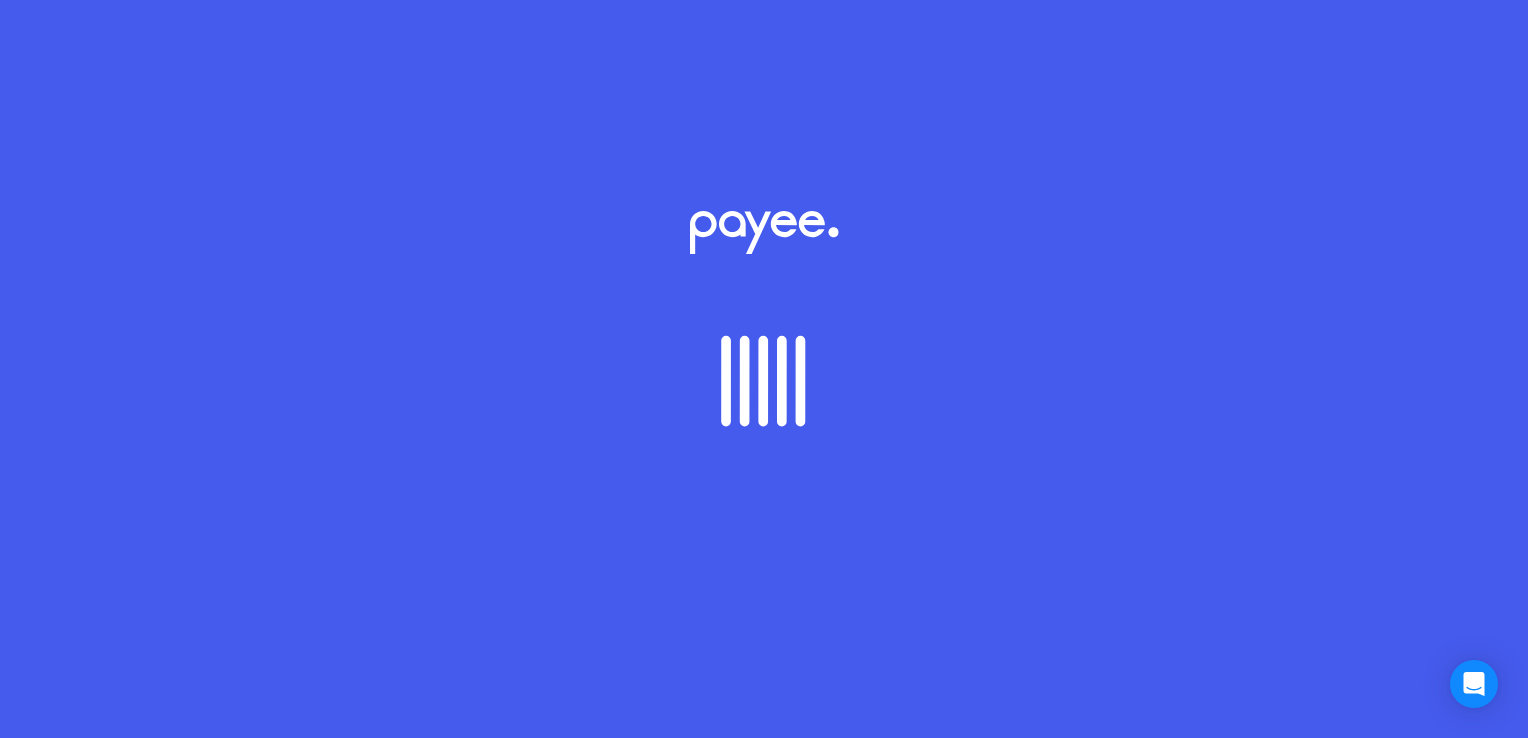 scroll, scrollTop: 0, scrollLeft: 0, axis: both 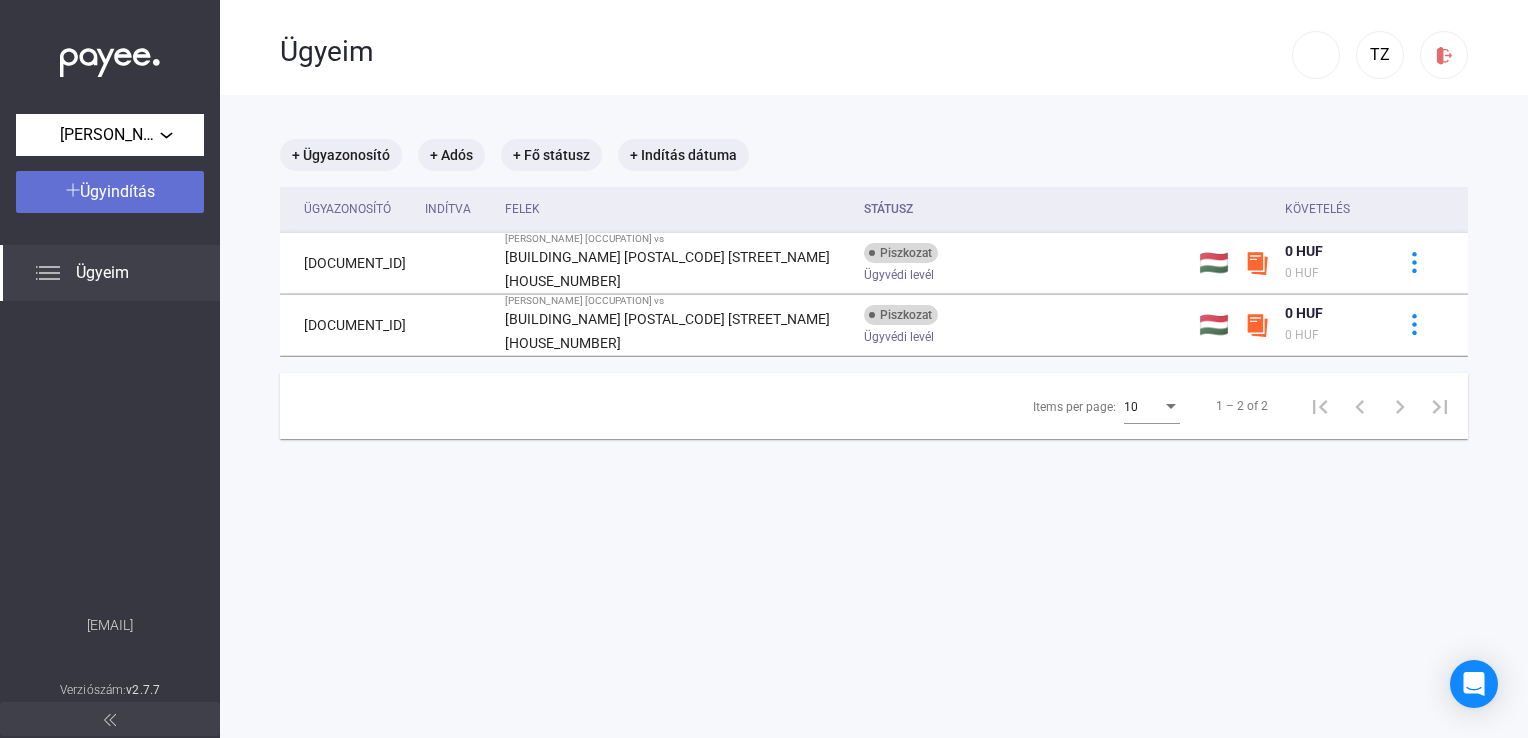 click on "Ügyindítás" at bounding box center [117, 191] 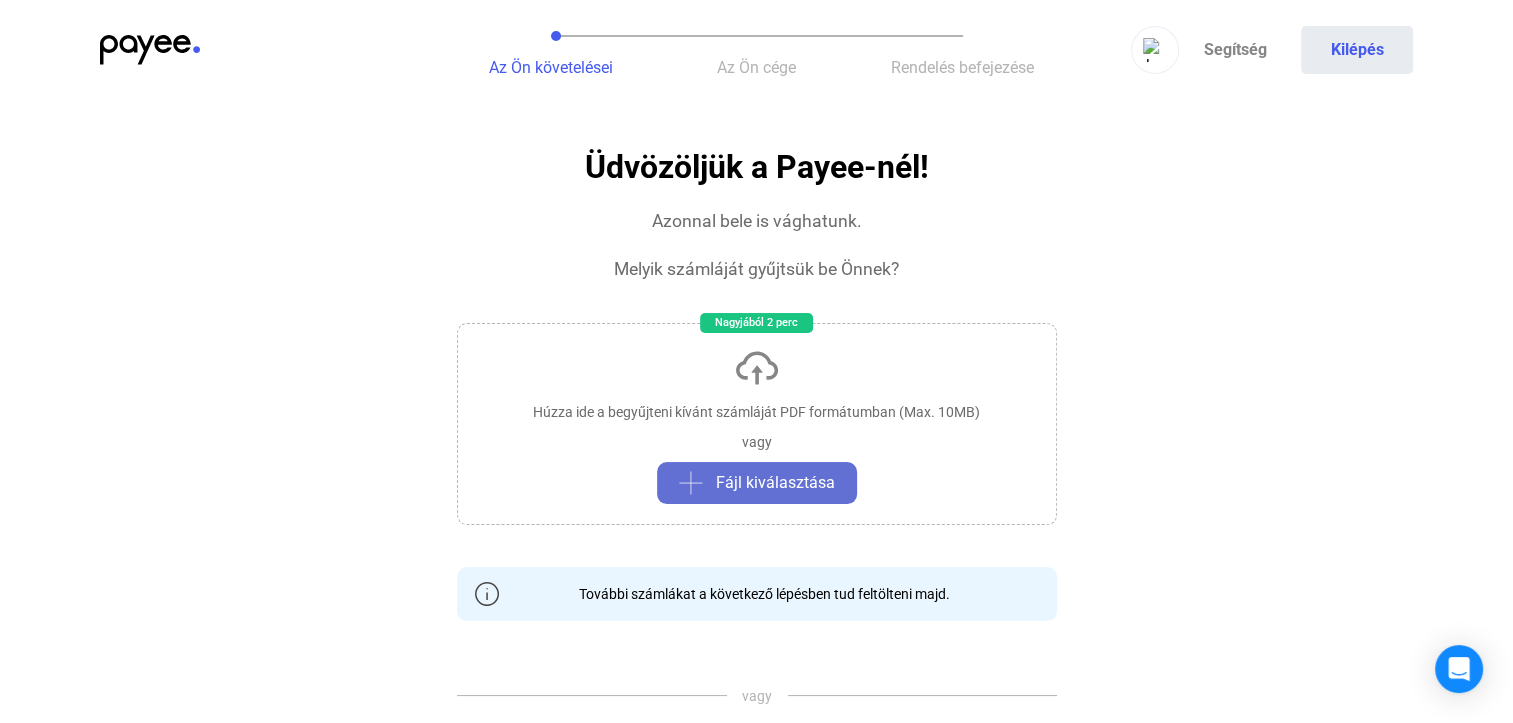 click on "Fájl kiválasztása" at bounding box center [775, 483] 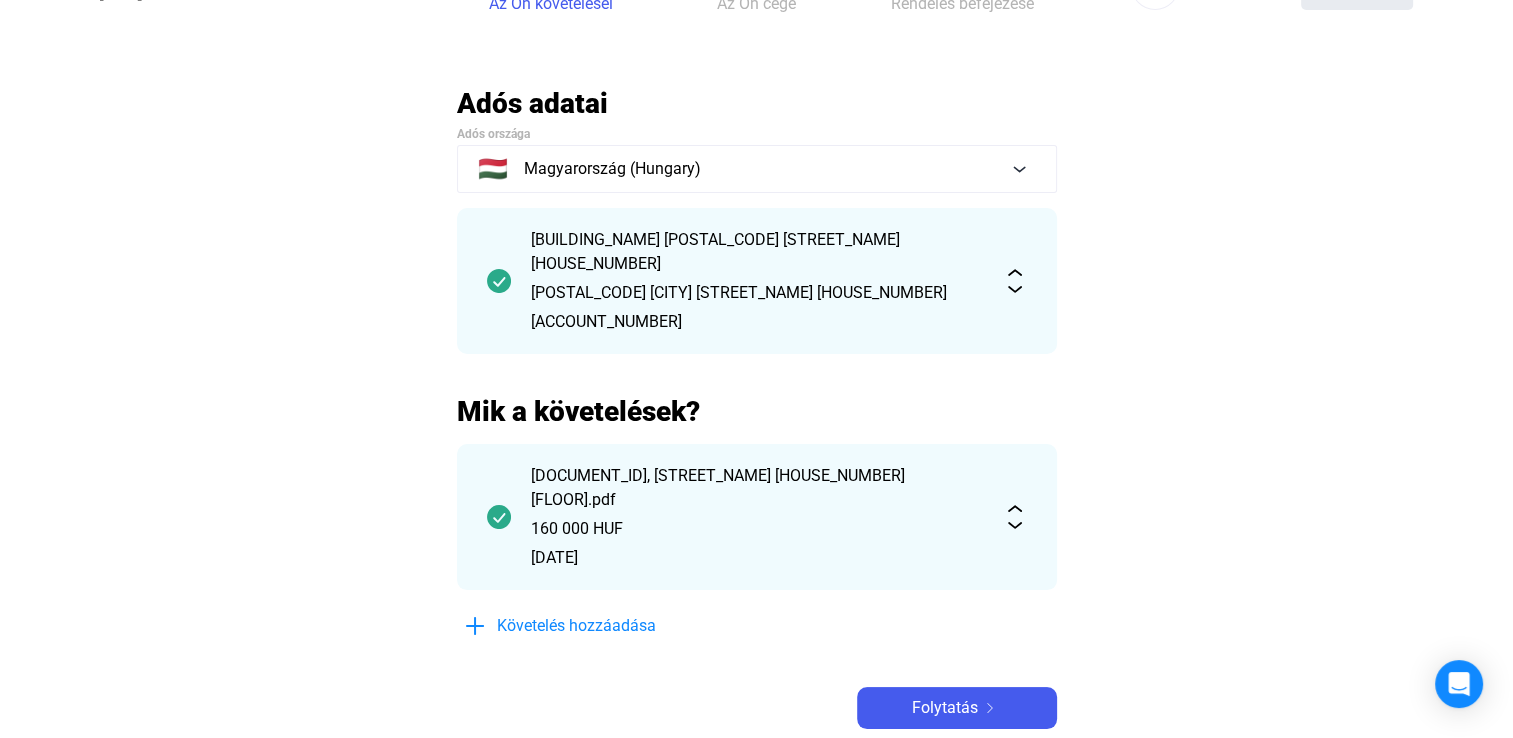 scroll, scrollTop: 69, scrollLeft: 0, axis: vertical 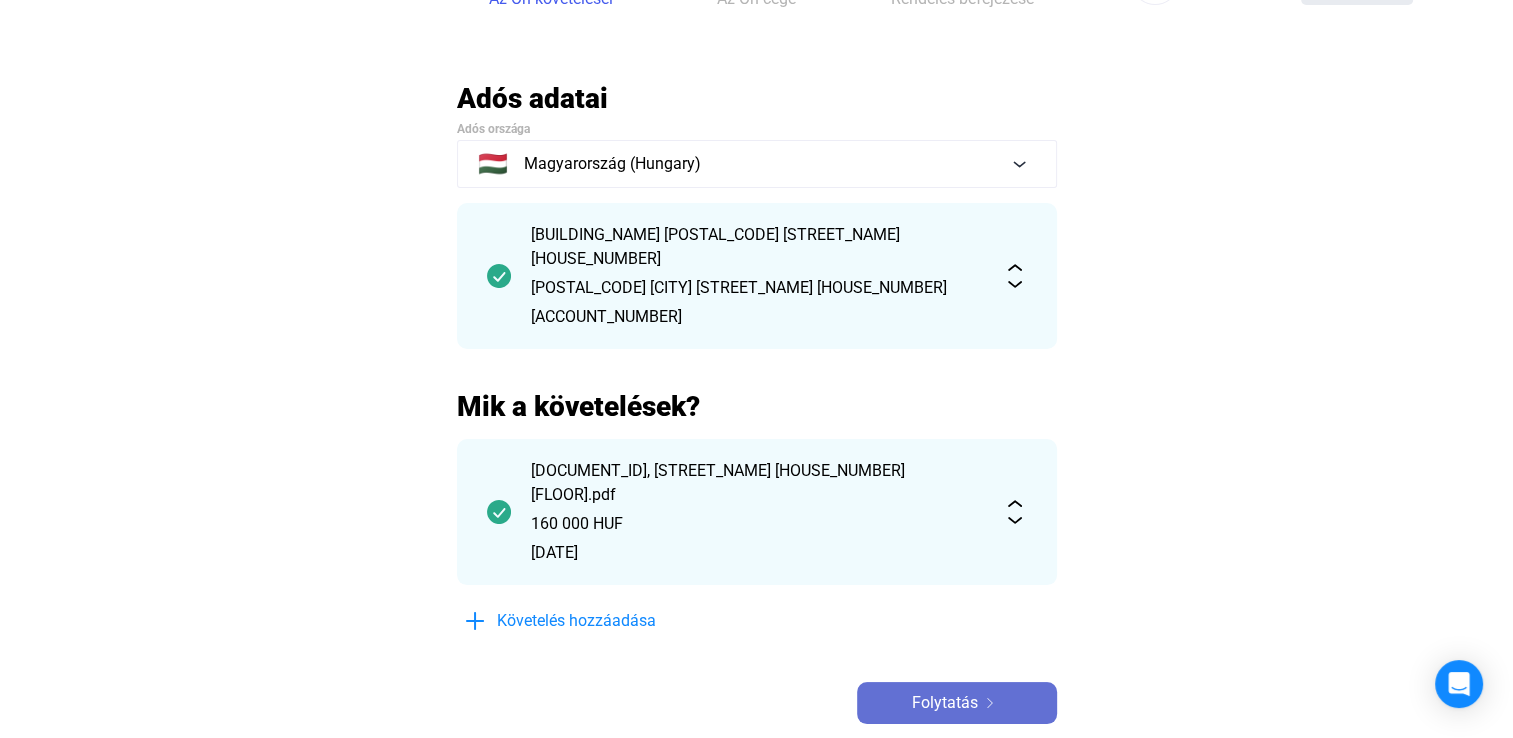 click on "Folytatás" at bounding box center (945, 703) 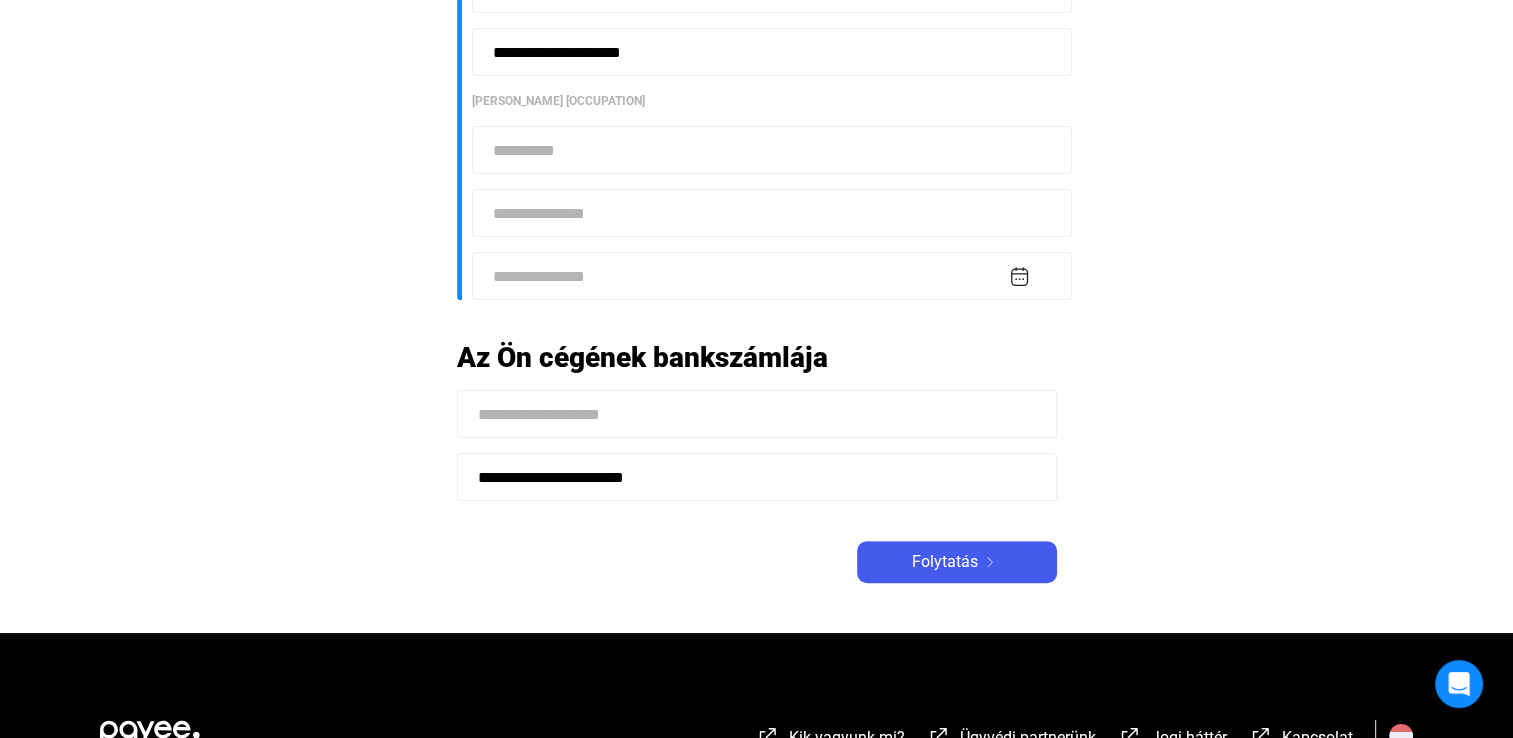 scroll, scrollTop: 750, scrollLeft: 0, axis: vertical 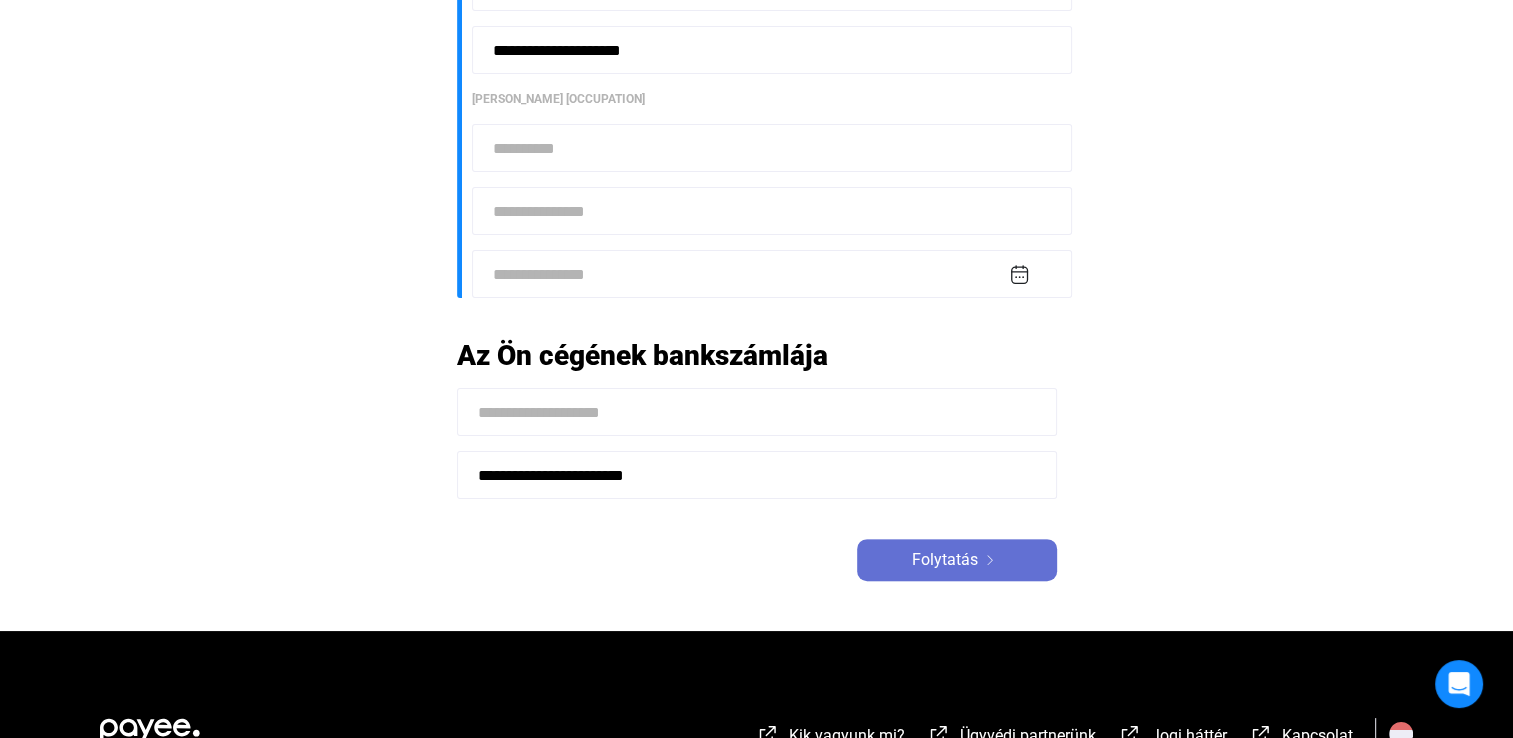 click at bounding box center (990, 560) 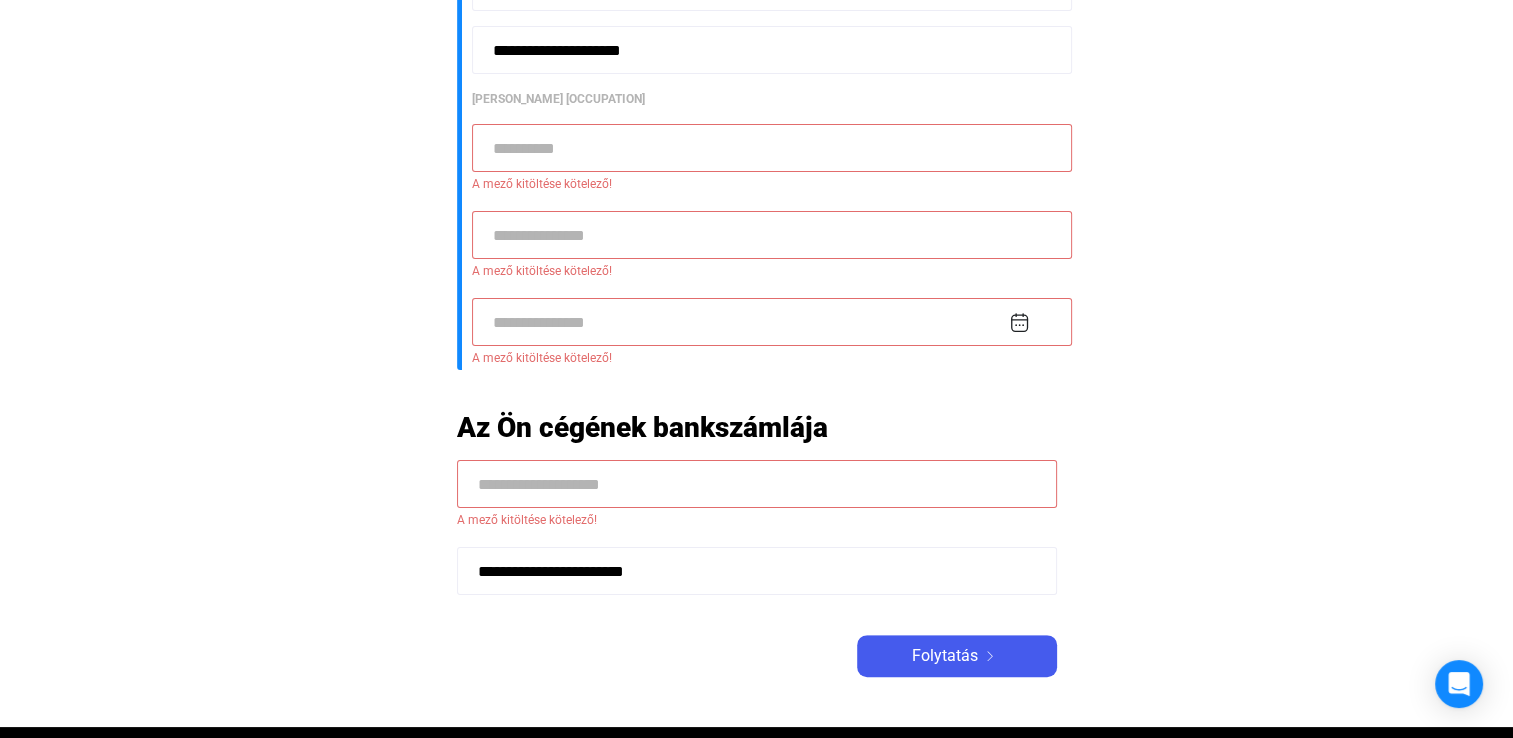 click on "A mező kitöltése kötelező!" at bounding box center [764, 184] 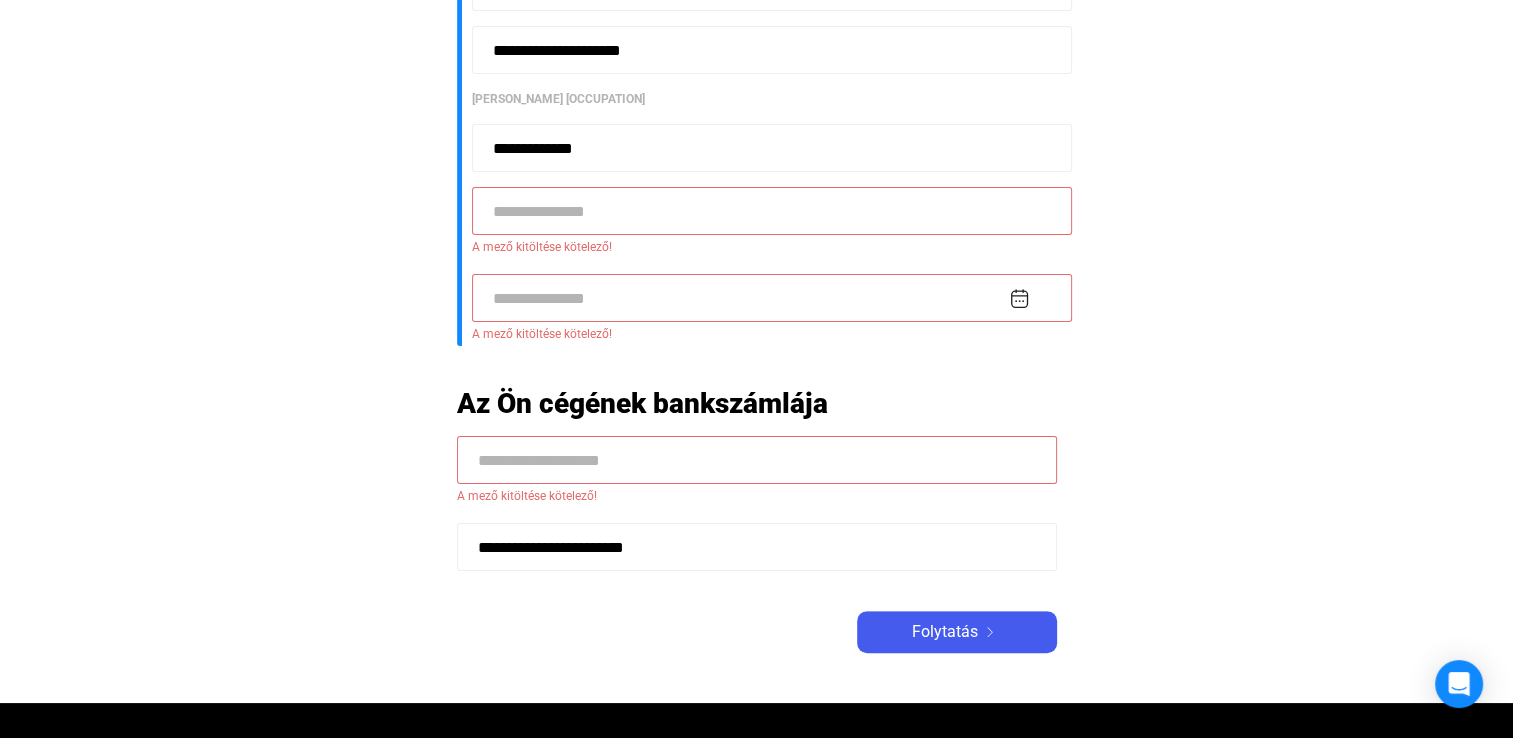 type on "**********" 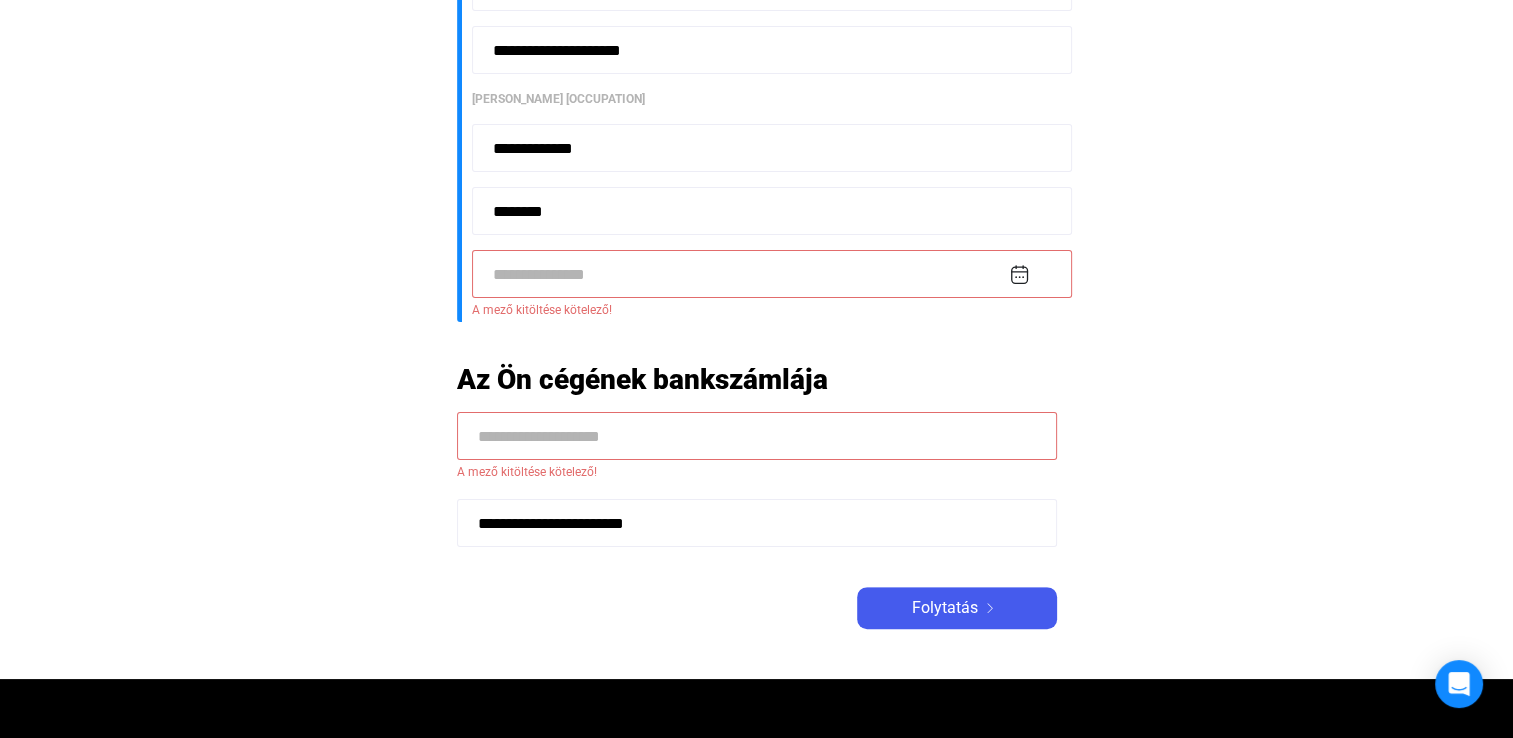 type on "*******" 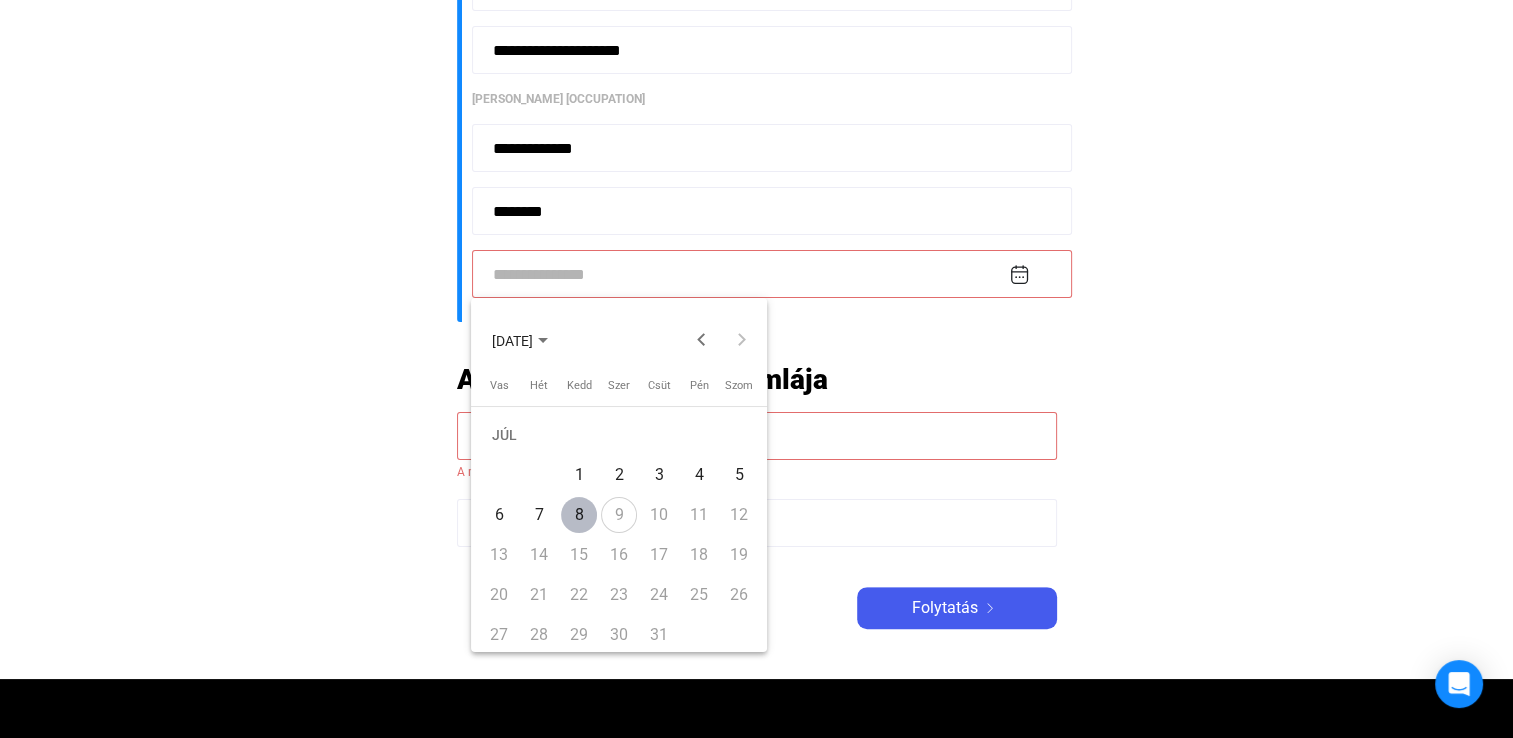 type 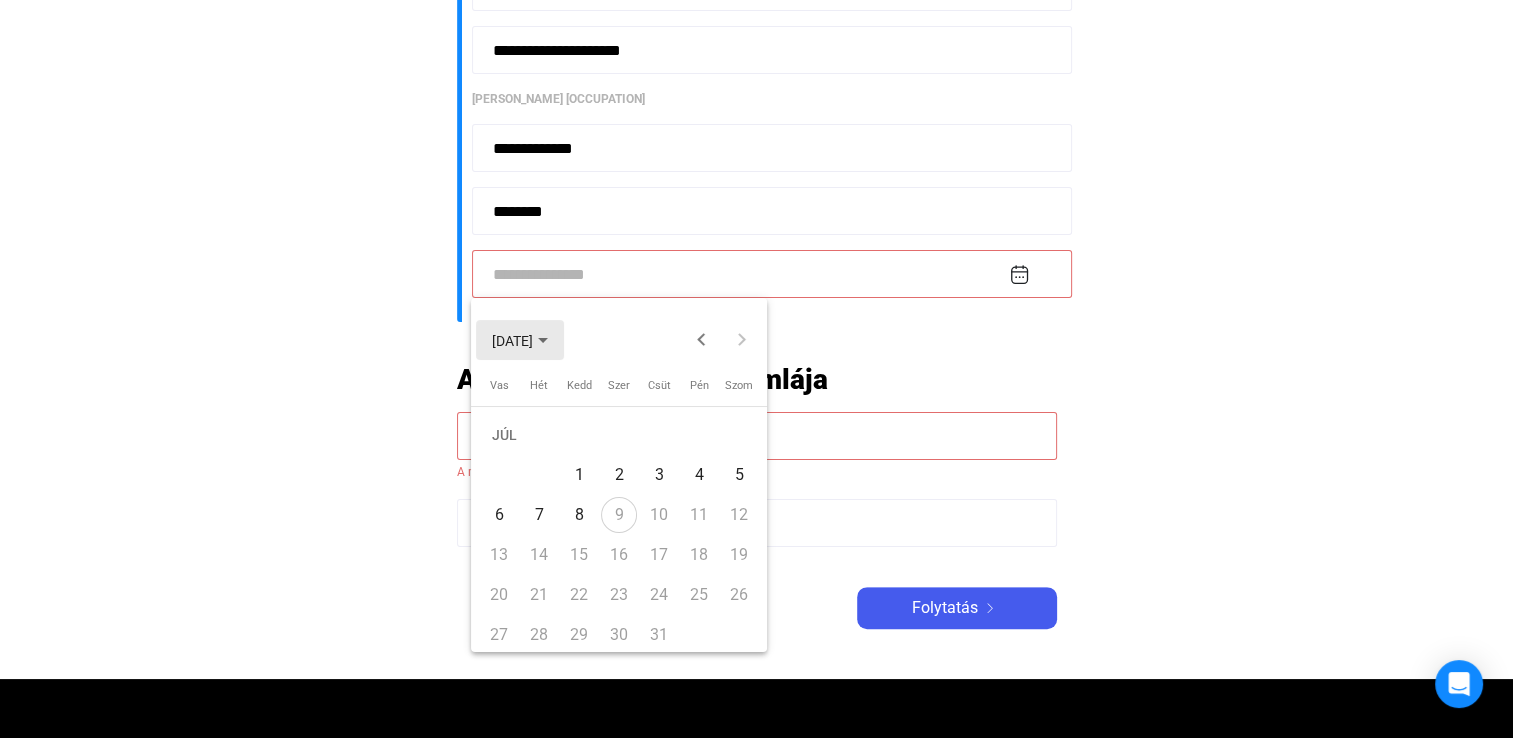 click at bounding box center [543, 340] 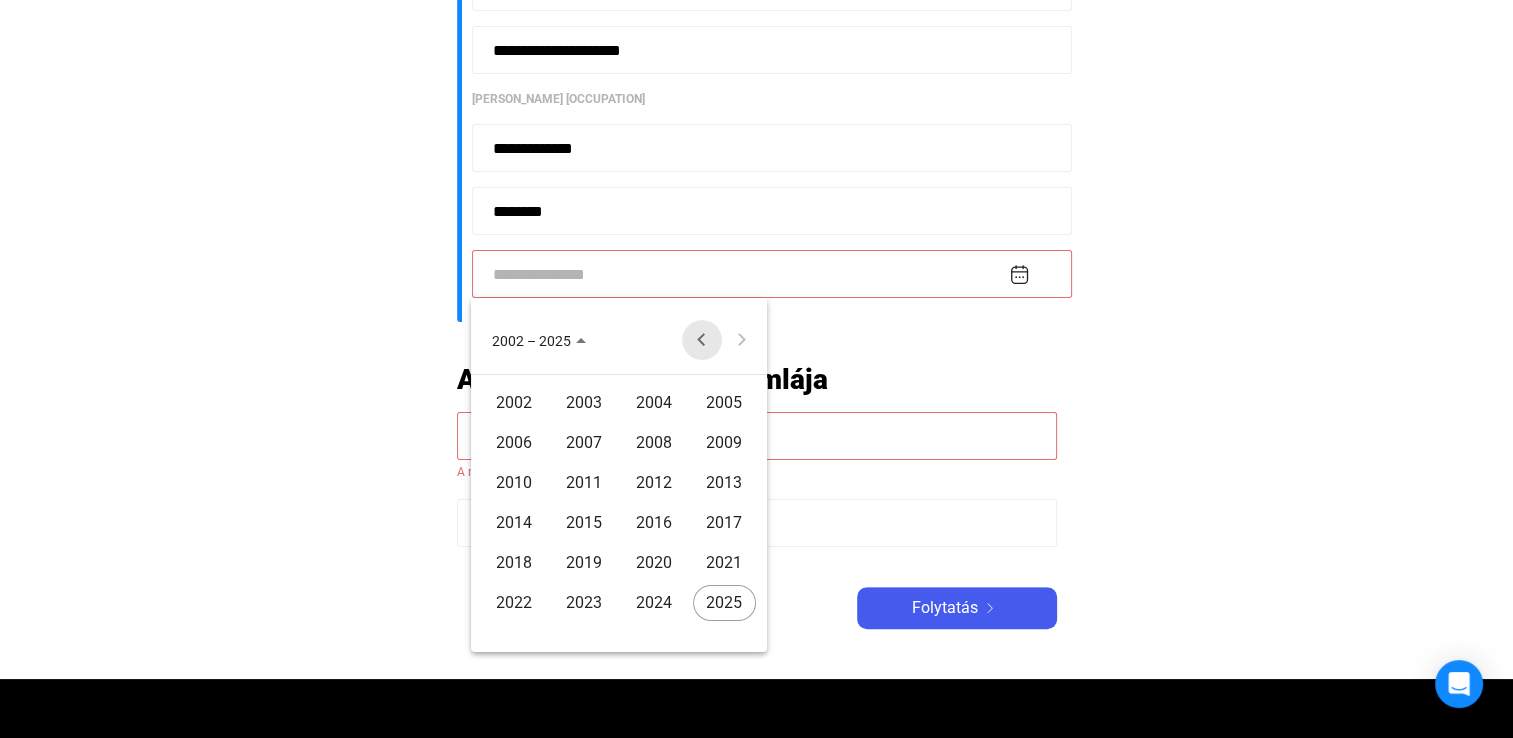 click at bounding box center [702, 340] 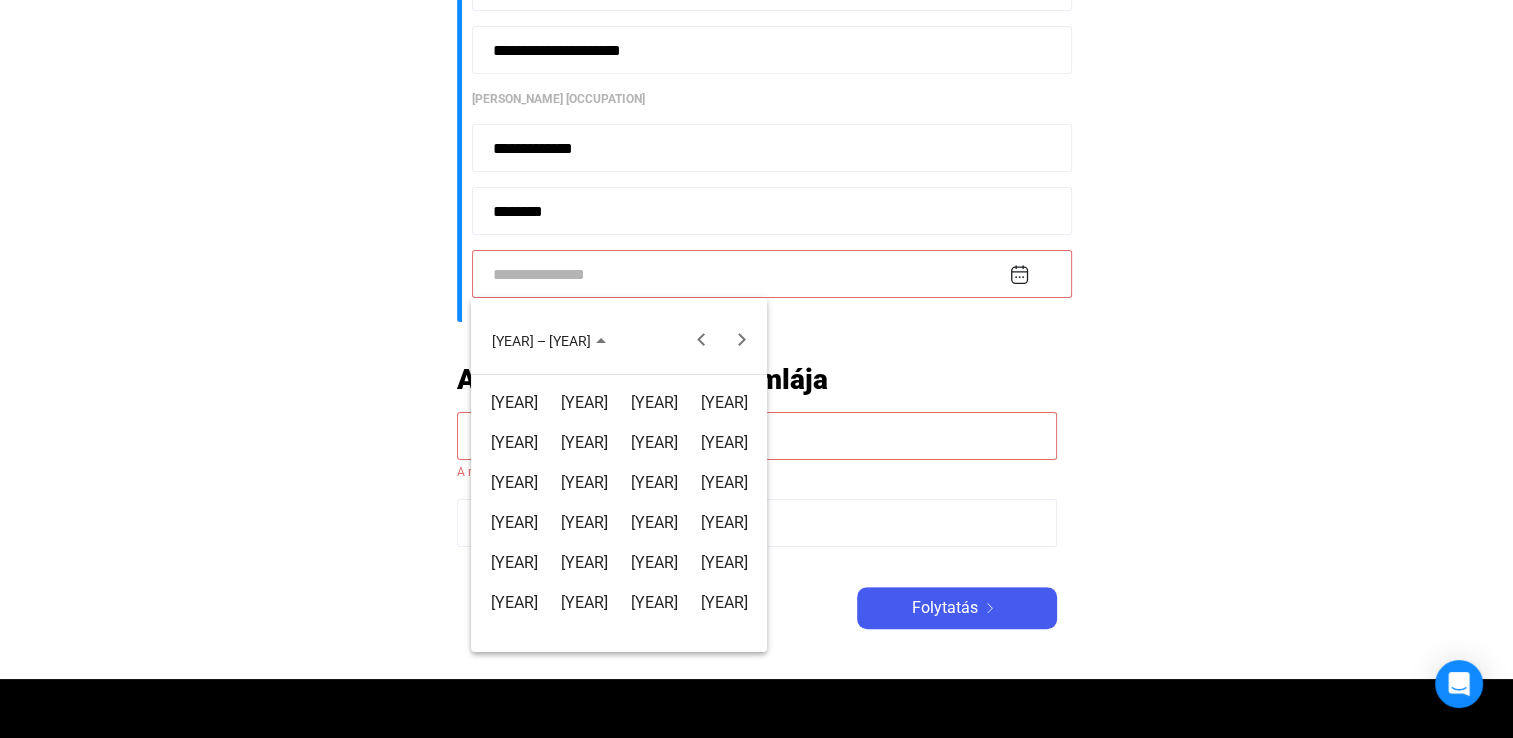 click on "[YEAR]" at bounding box center [724, 443] 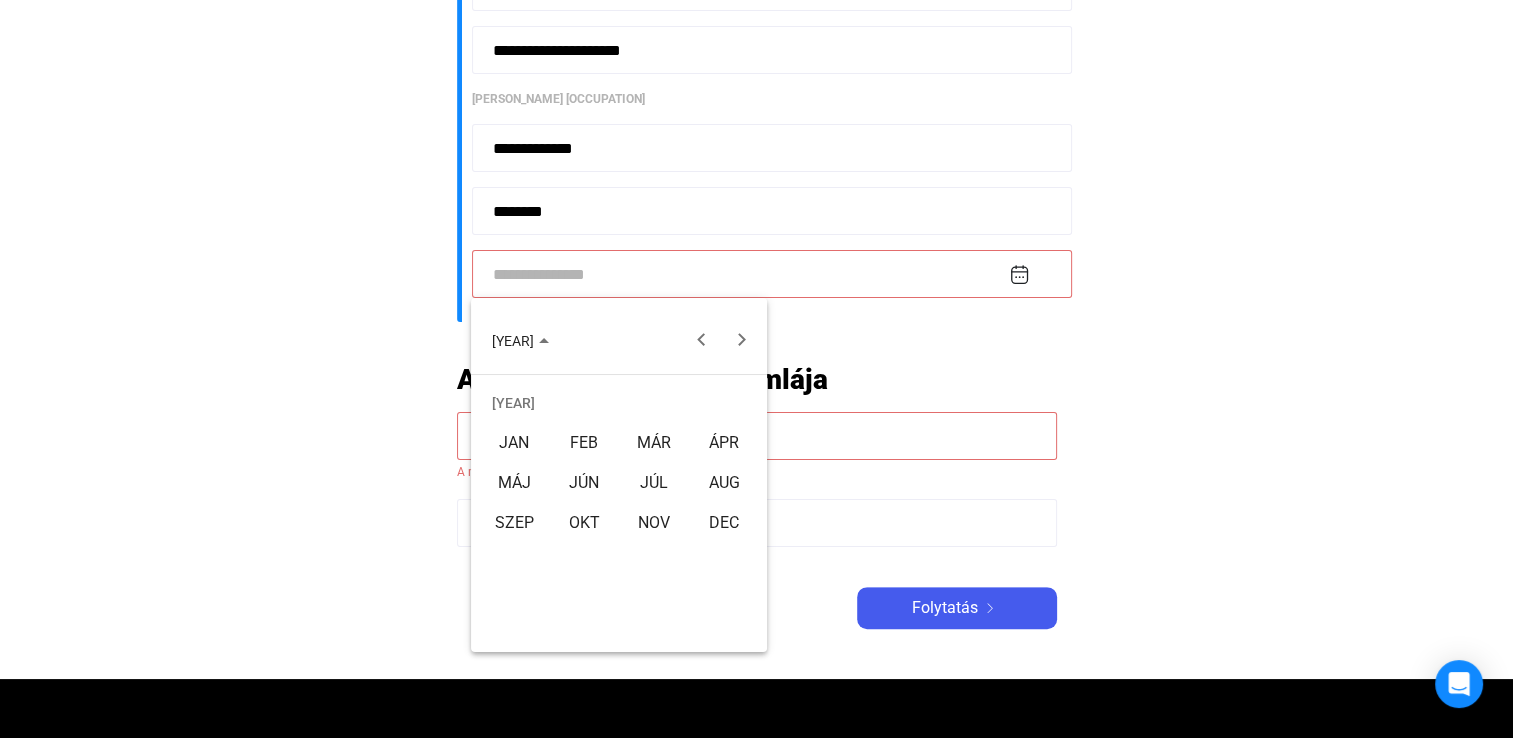 click on "FEB" at bounding box center (584, 443) 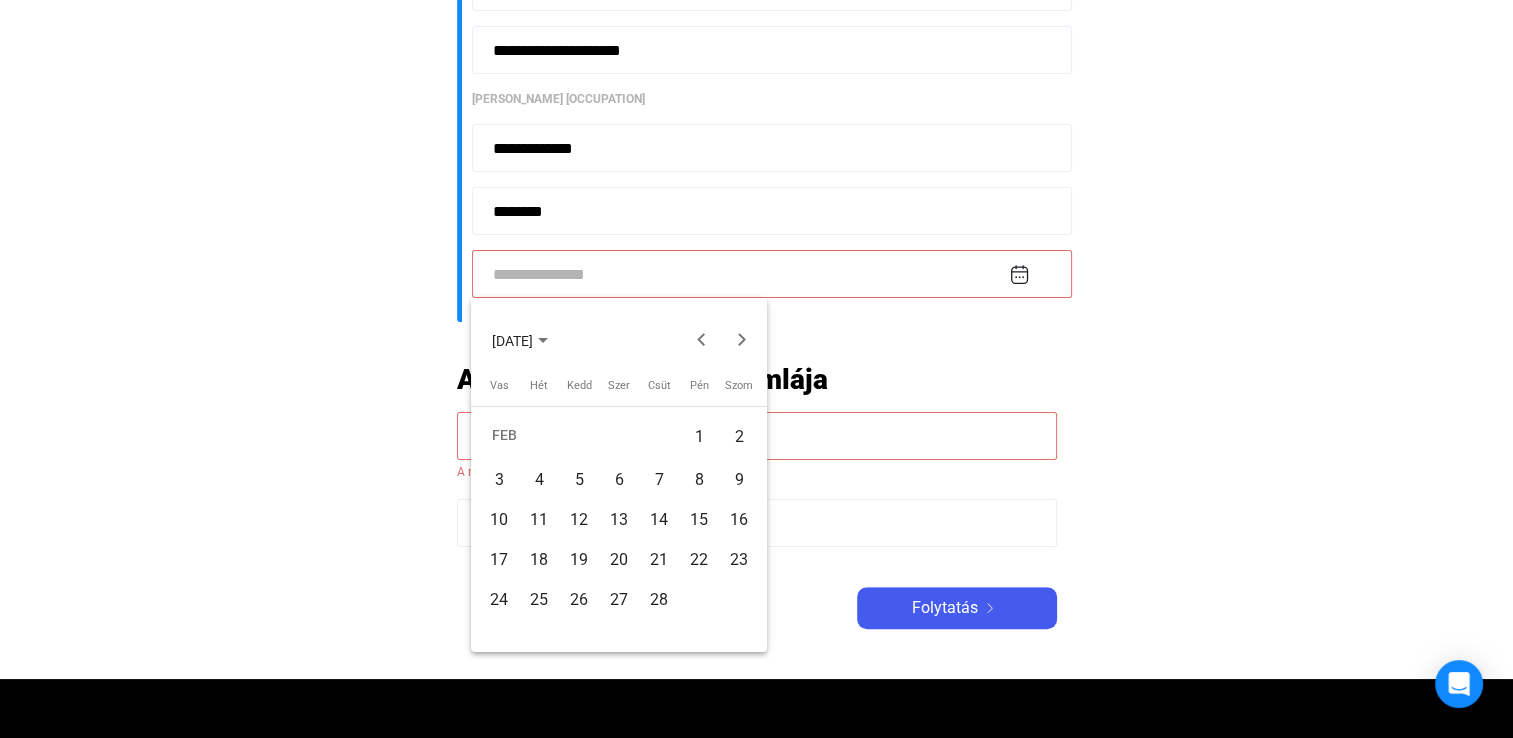 click on "11" at bounding box center [539, 520] 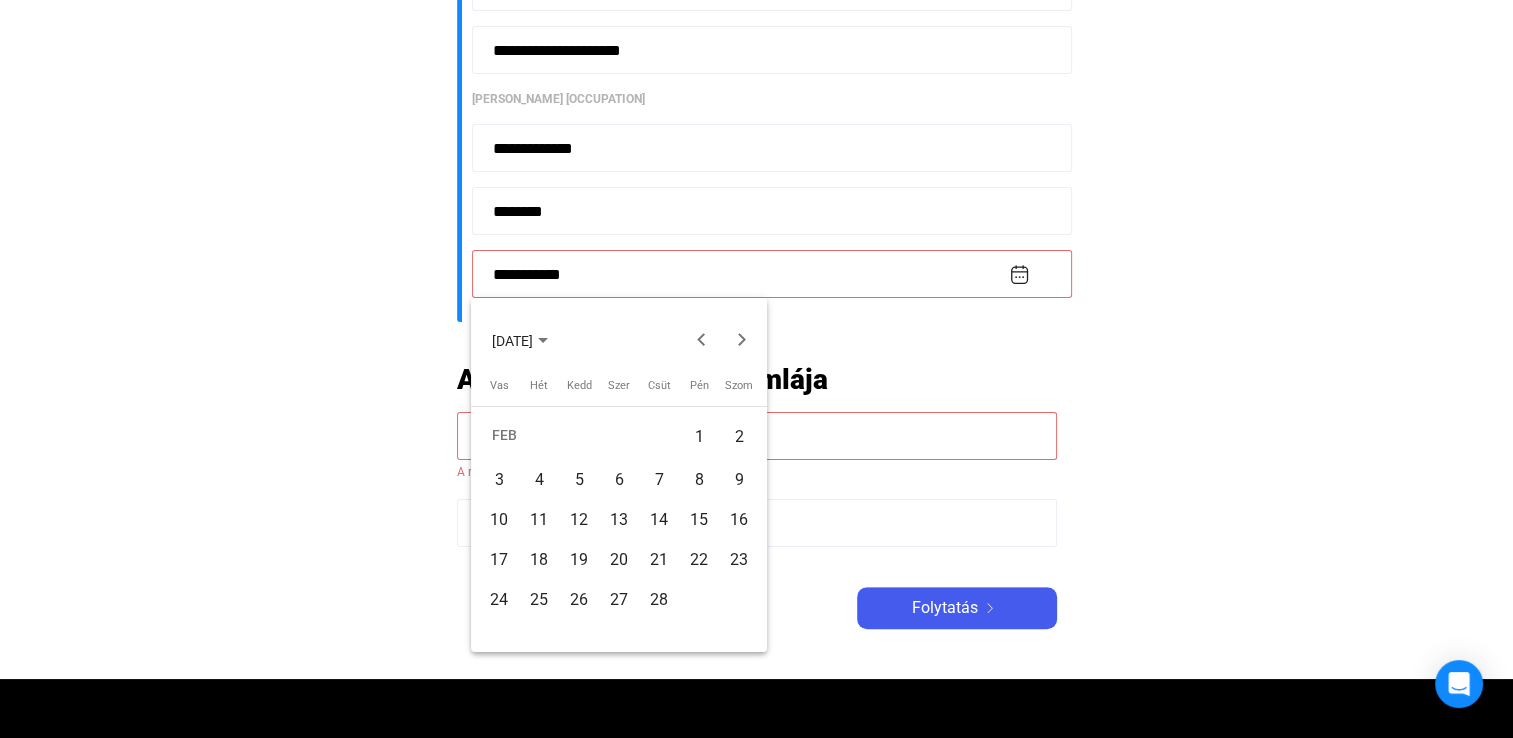 scroll, scrollTop: 752, scrollLeft: 0, axis: vertical 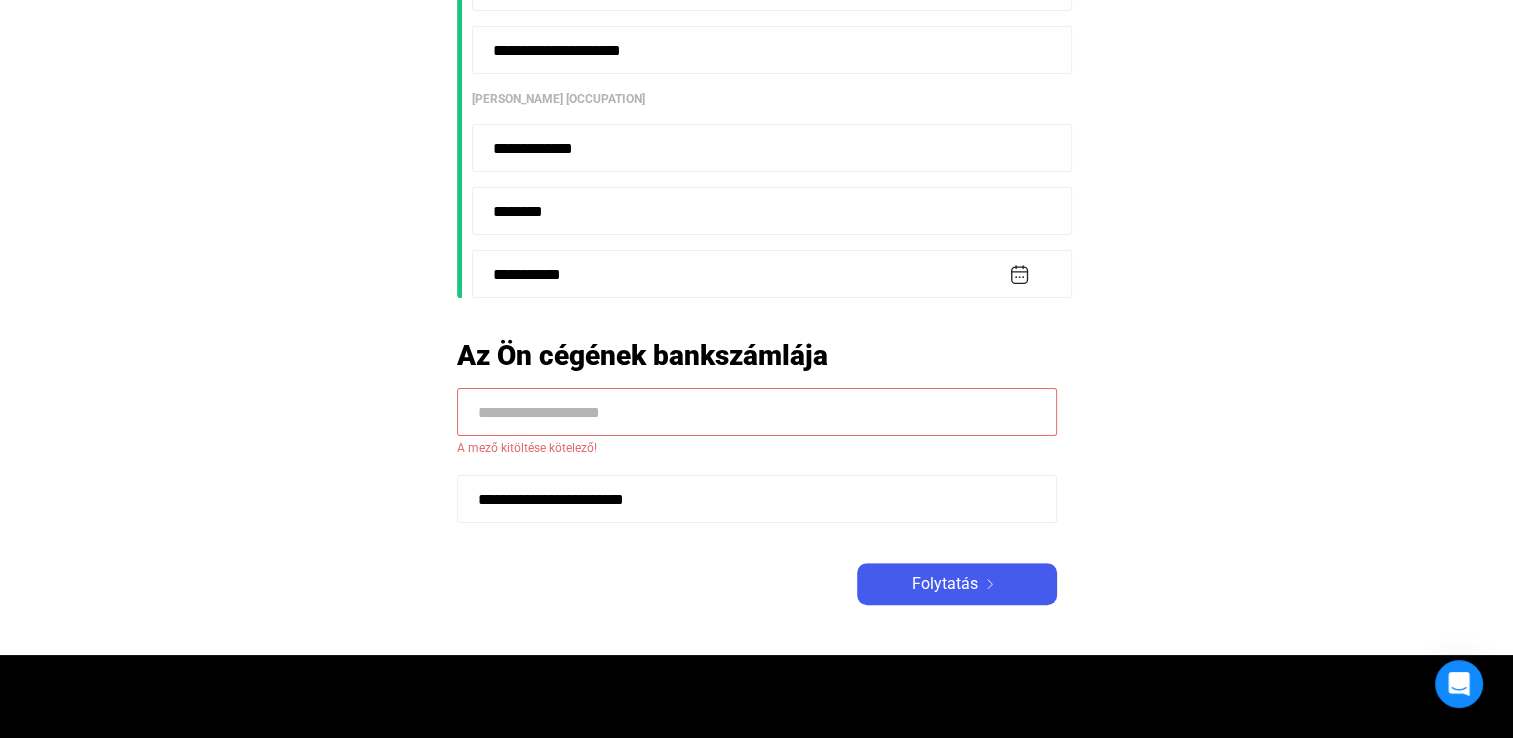 click at bounding box center (757, 412) 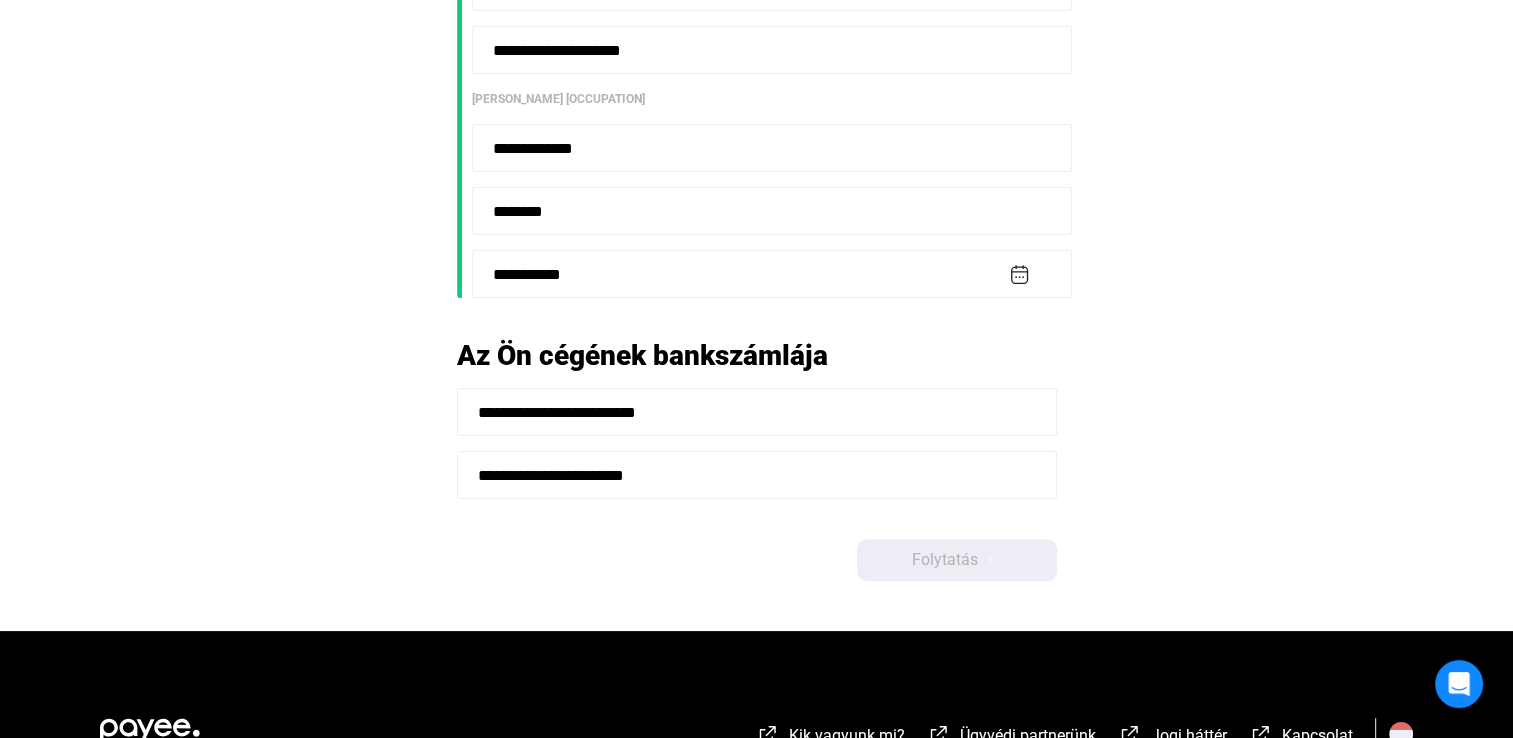 type on "**********" 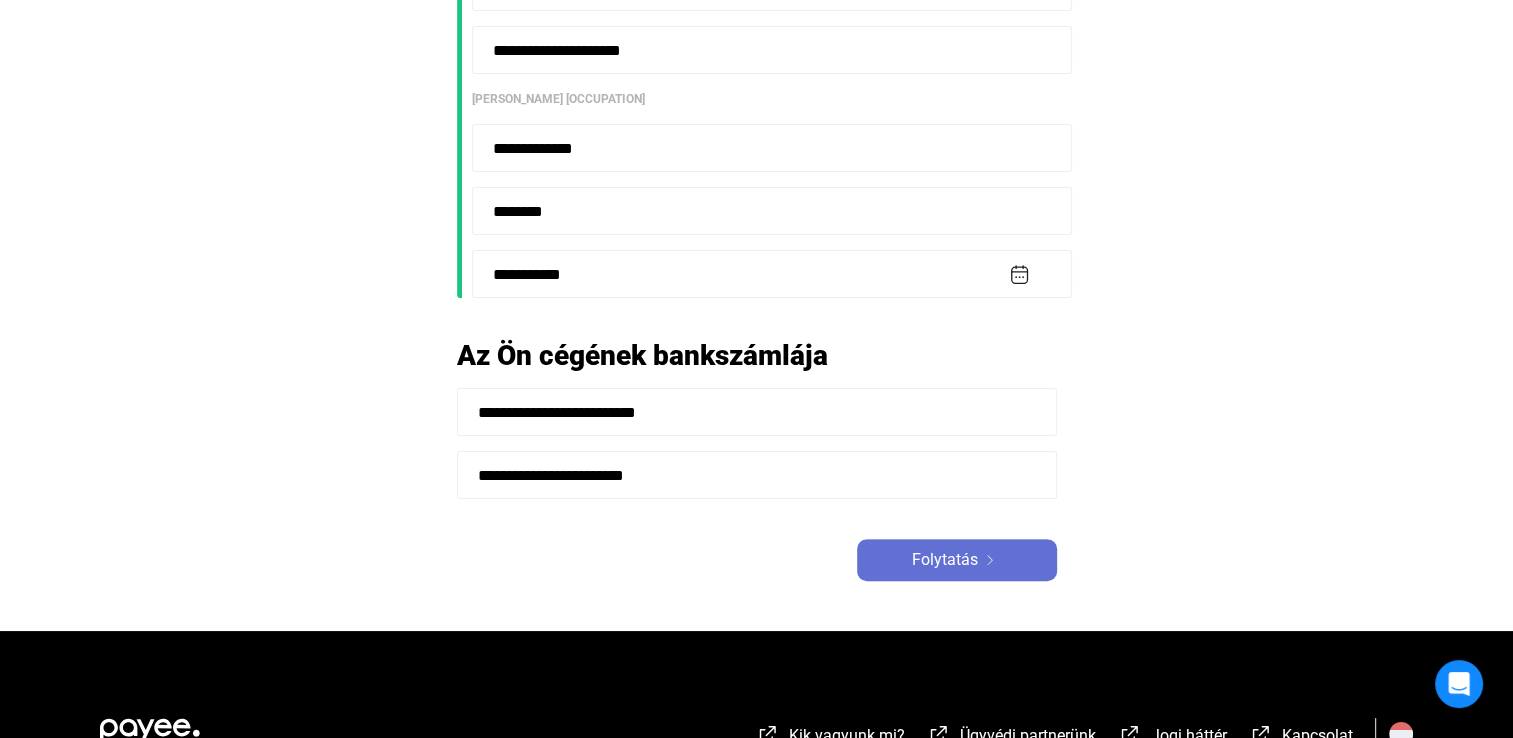 click on "Folytatás" at bounding box center (945, 560) 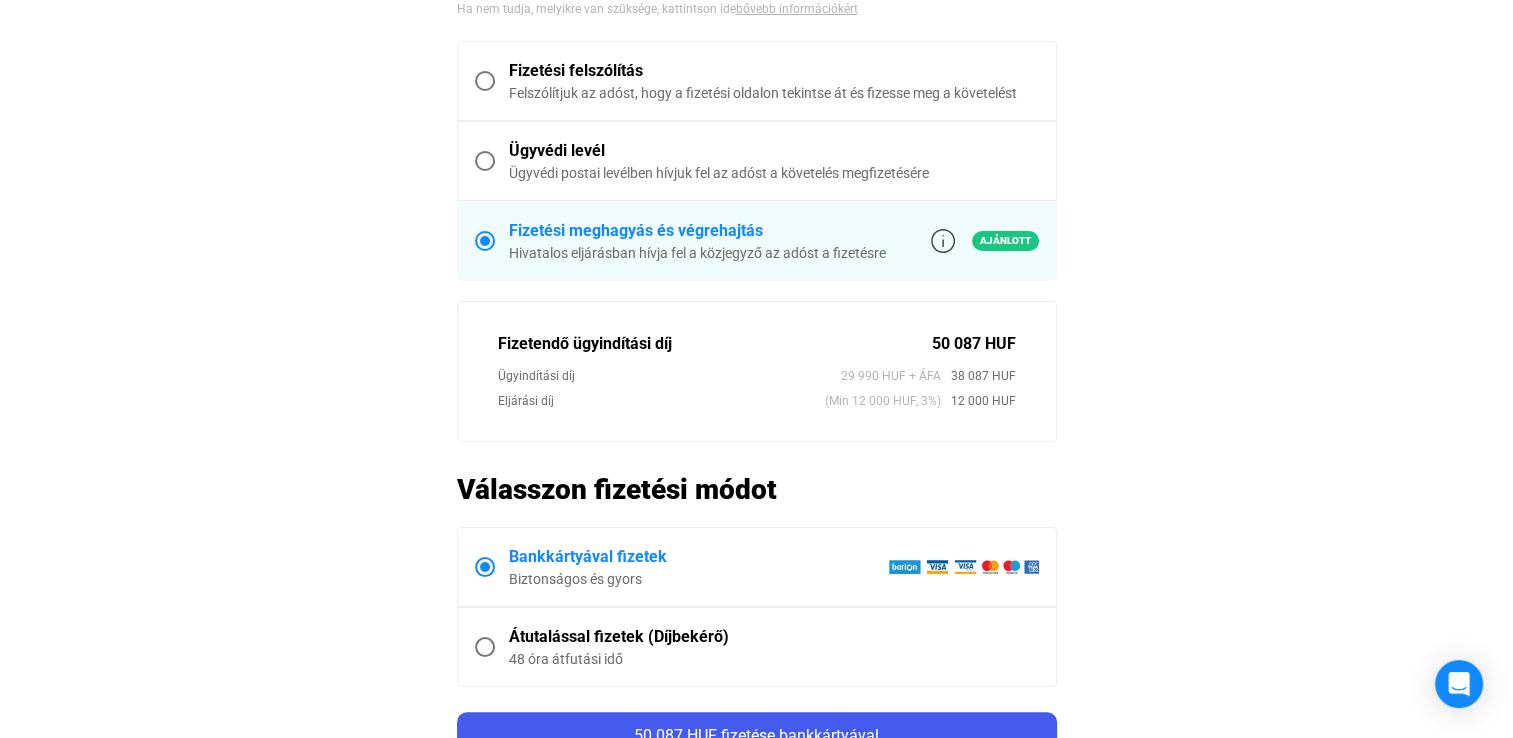 scroll, scrollTop: 0, scrollLeft: 0, axis: both 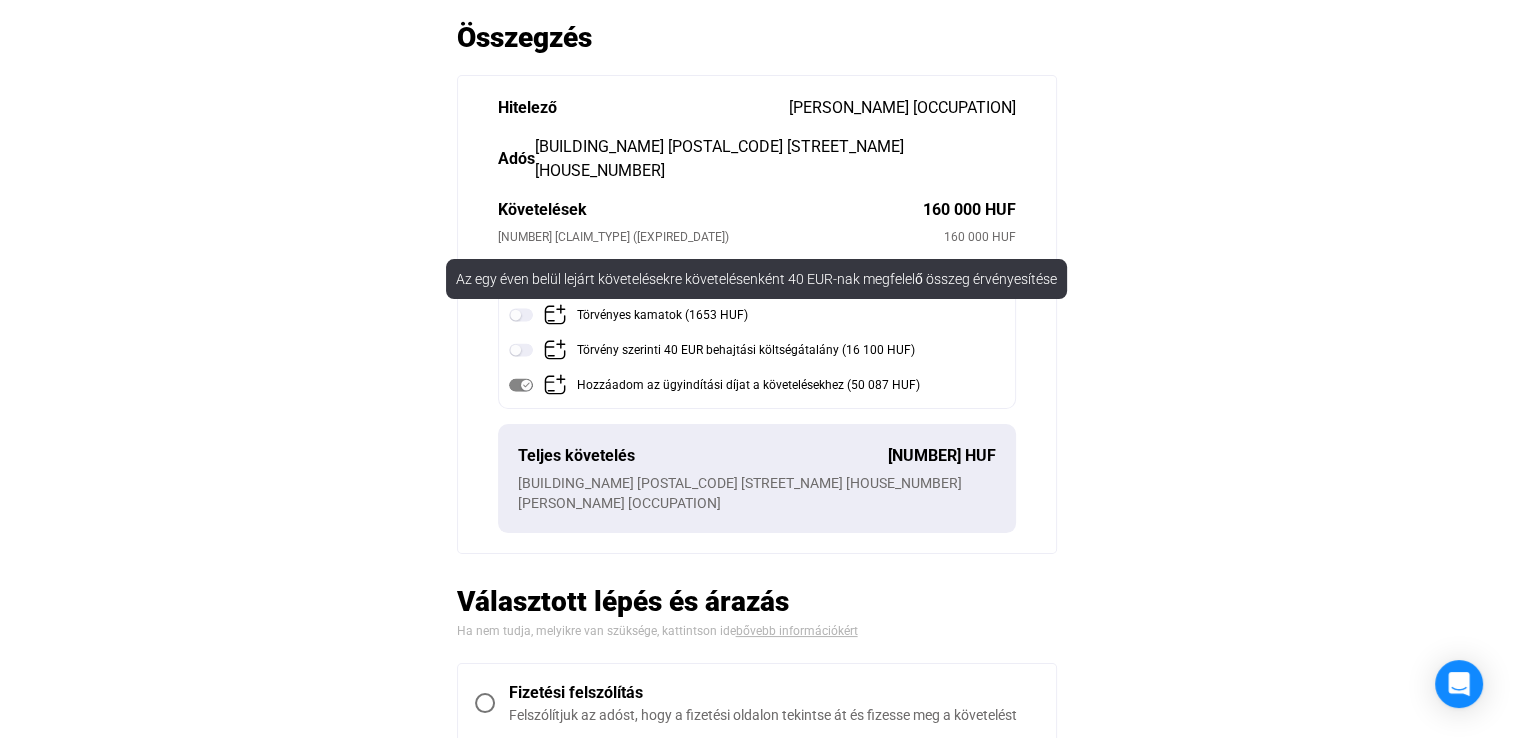 click at bounding box center [521, 350] 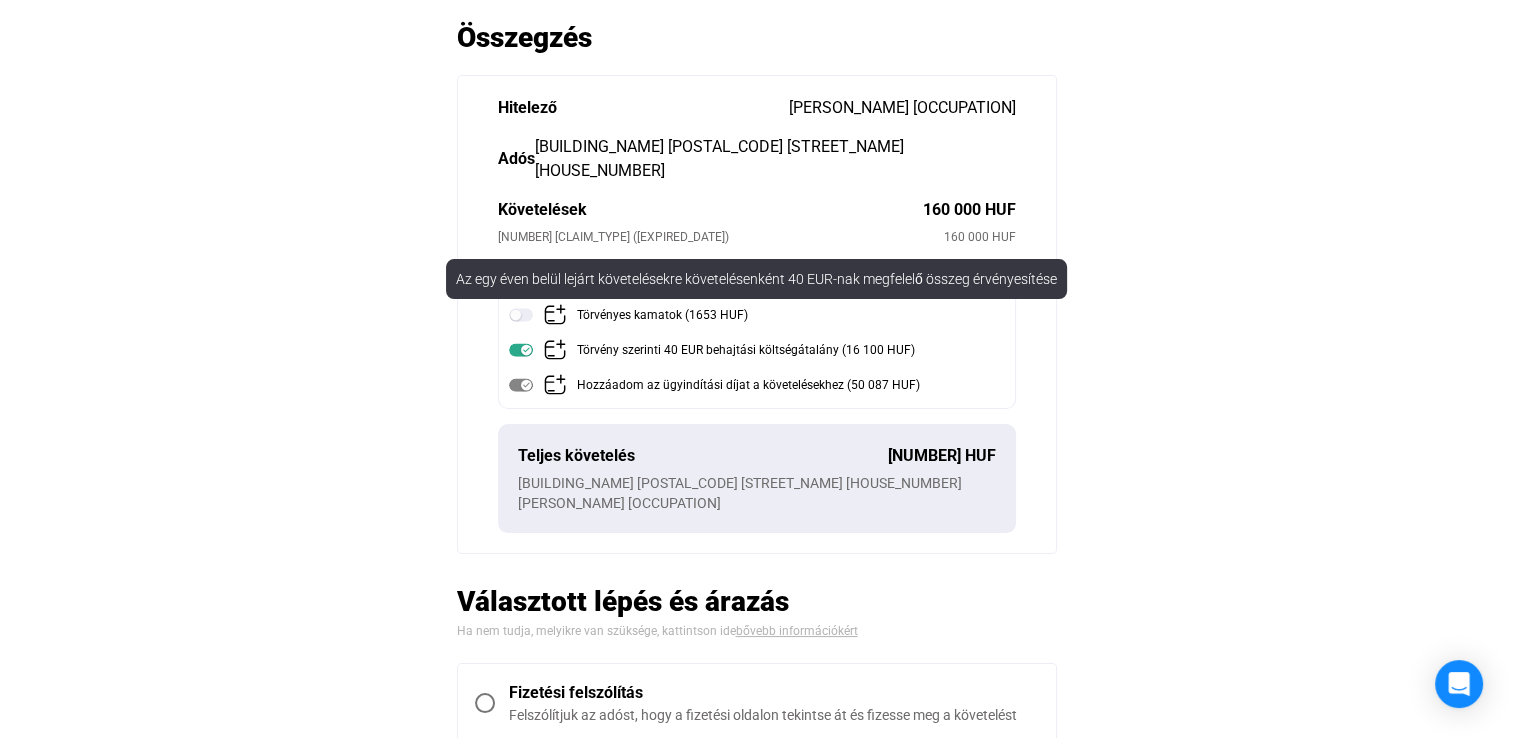 click at bounding box center (521, 350) 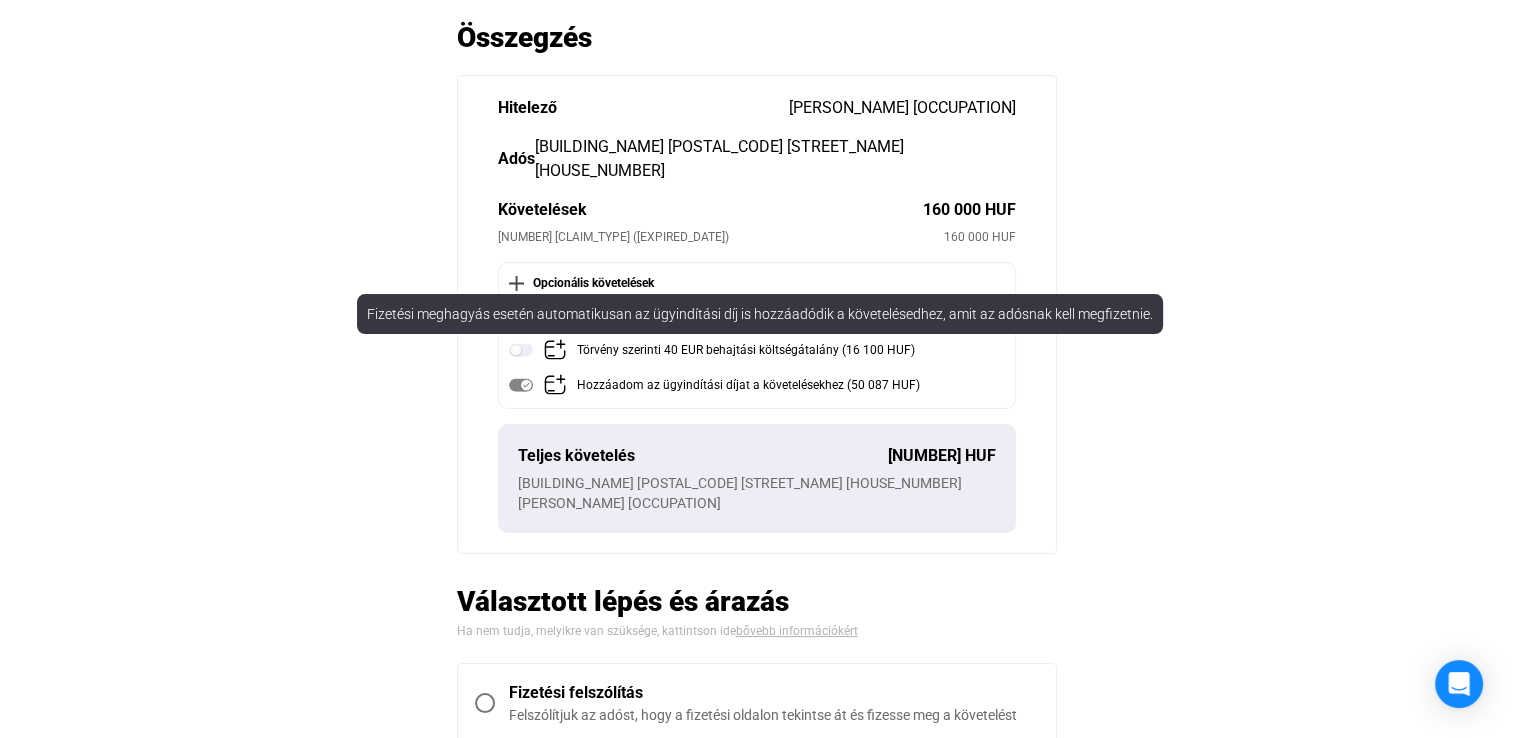 click on "Fizetési meghagyás esetén automatikusan az ügyindítási díj is hozzáadódik a követelésedhez, amit az adósnak kell megfizetnie." at bounding box center [760, 314] 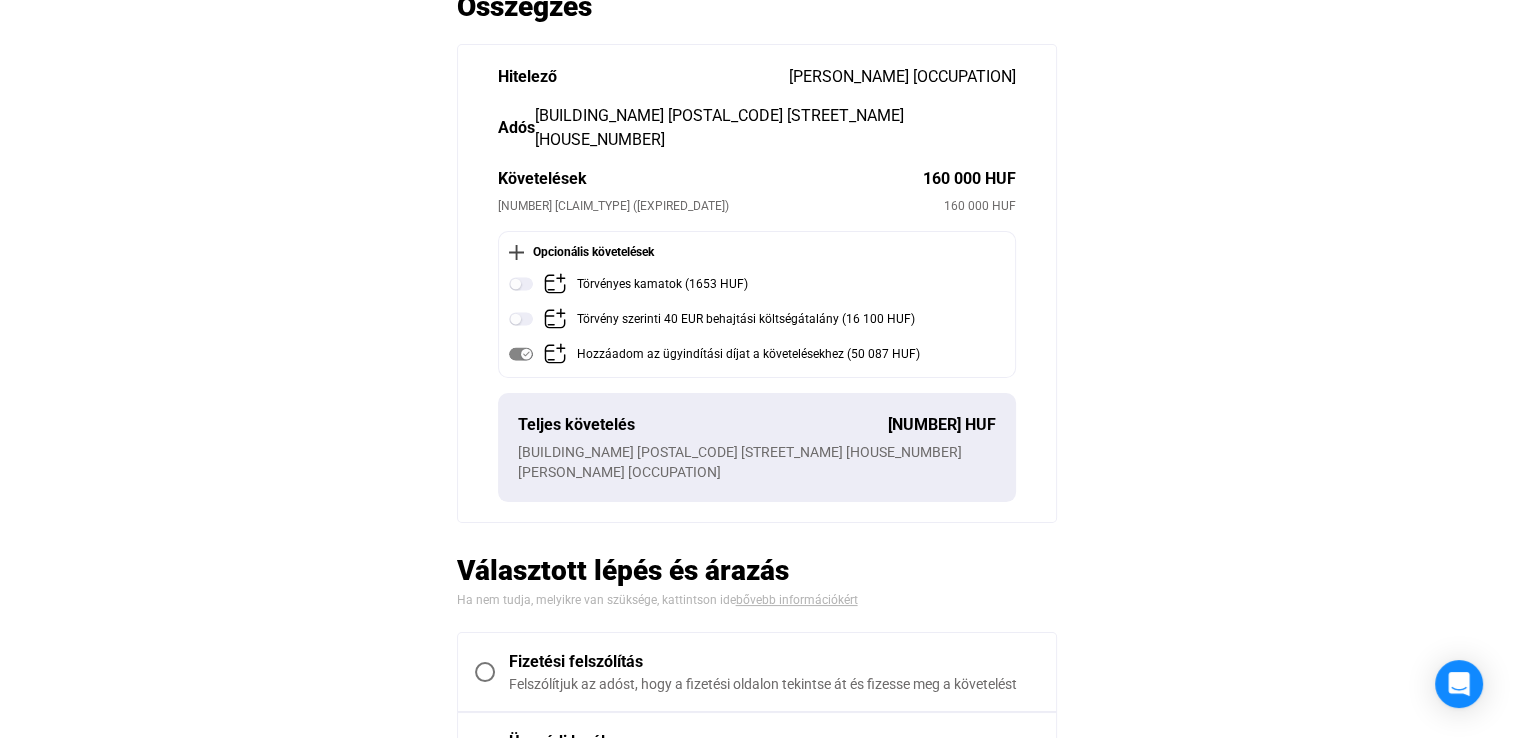 scroll, scrollTop: 168, scrollLeft: 0, axis: vertical 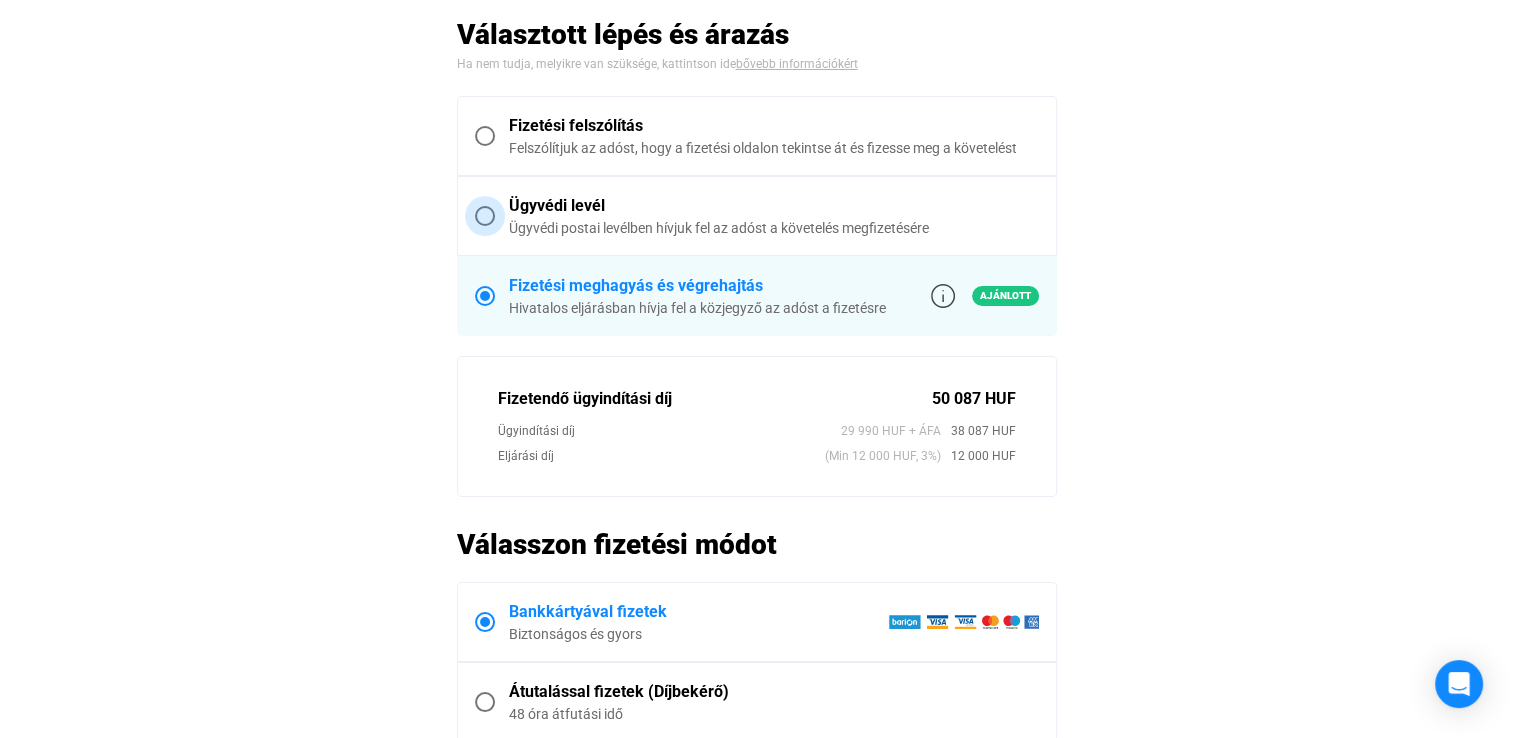 click at bounding box center [485, 216] 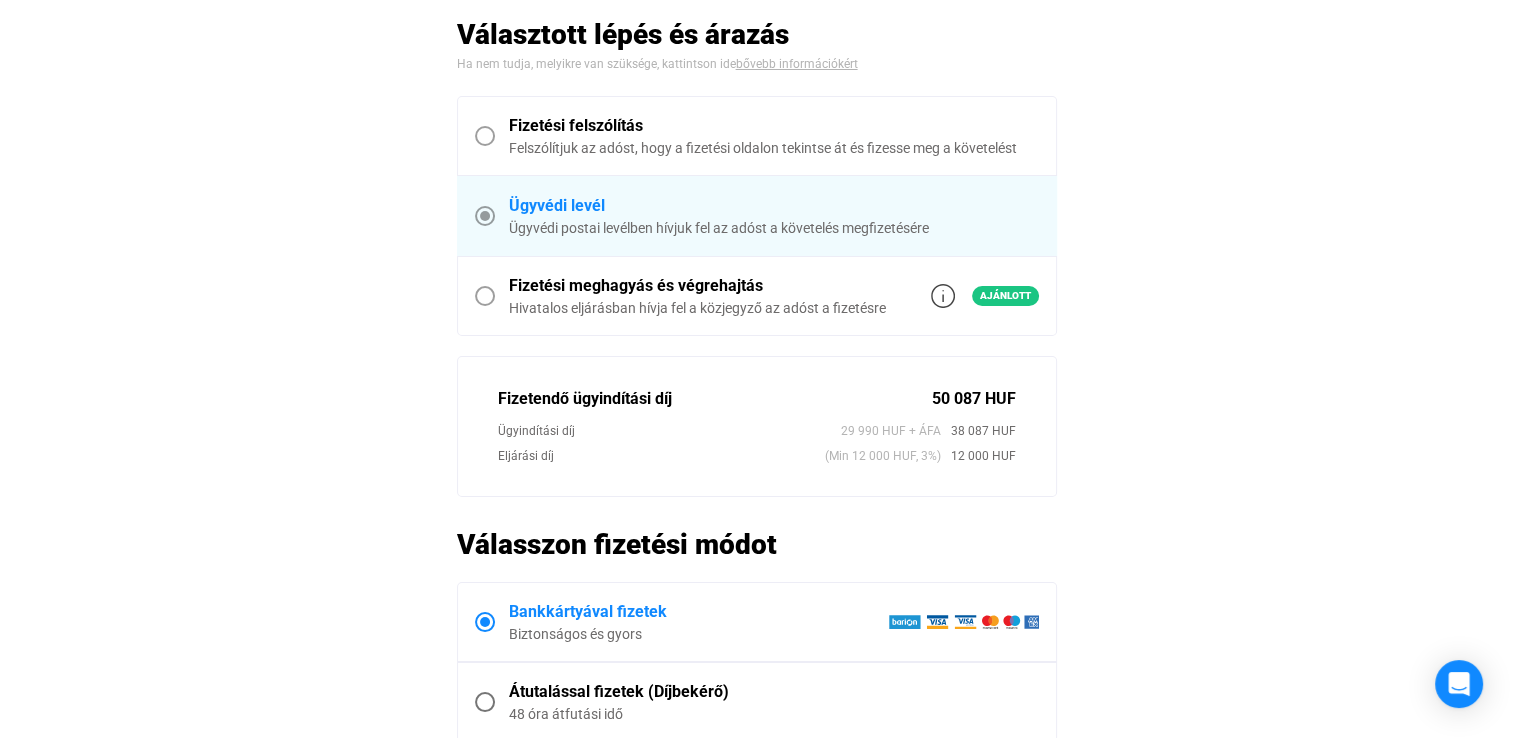 scroll, scrollTop: 662, scrollLeft: 0, axis: vertical 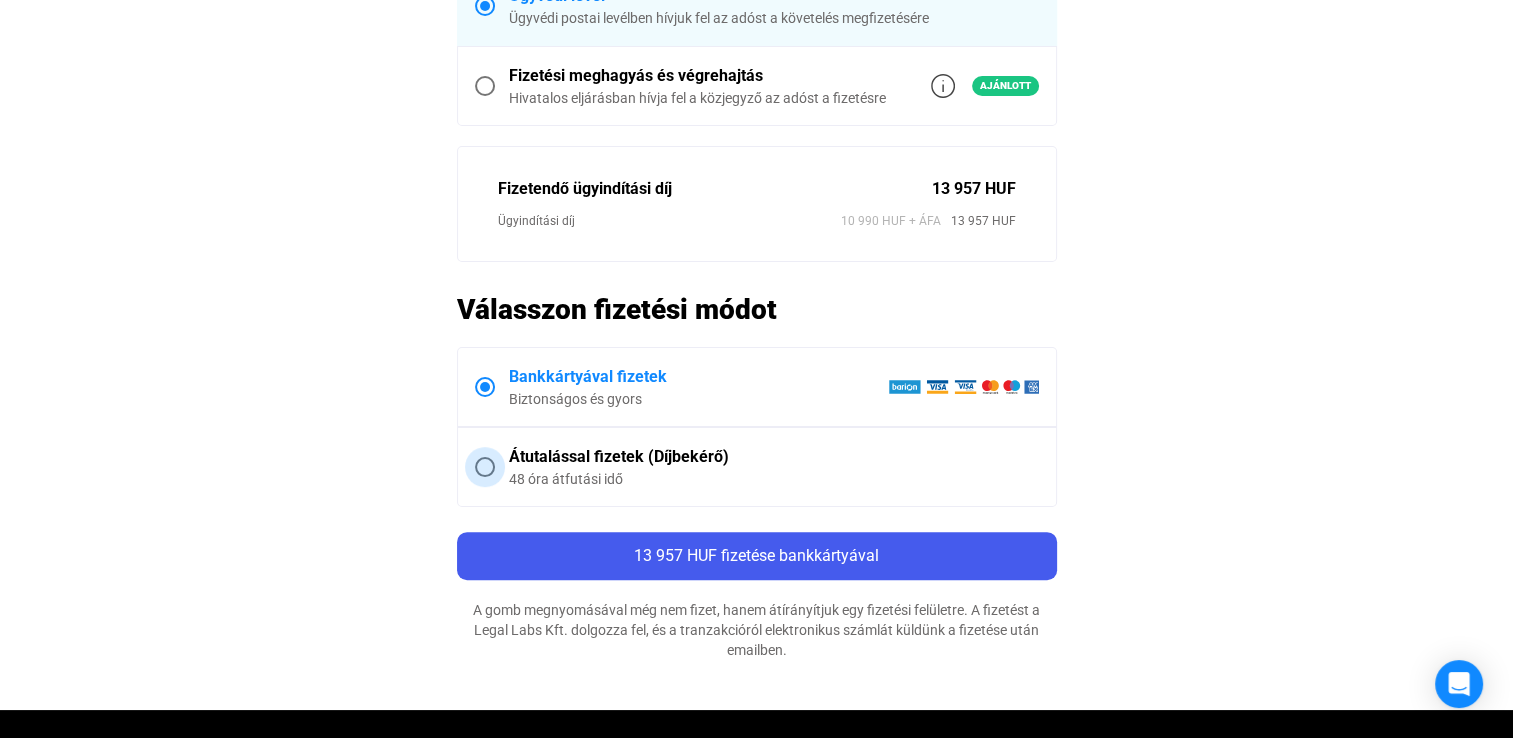 click at bounding box center [485, 467] 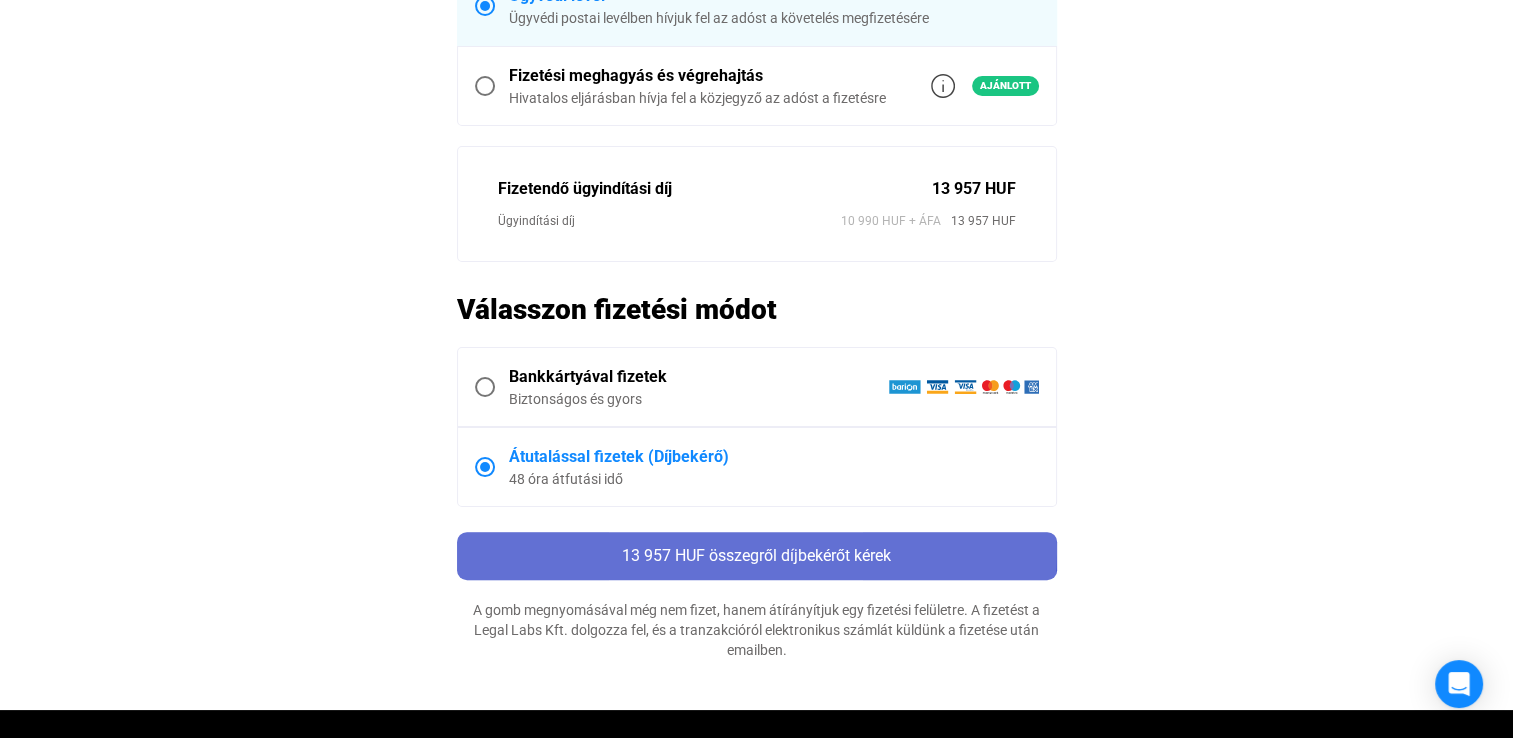 click on "13 957 HUF összegről díjbekérőt kérek" at bounding box center (756, 555) 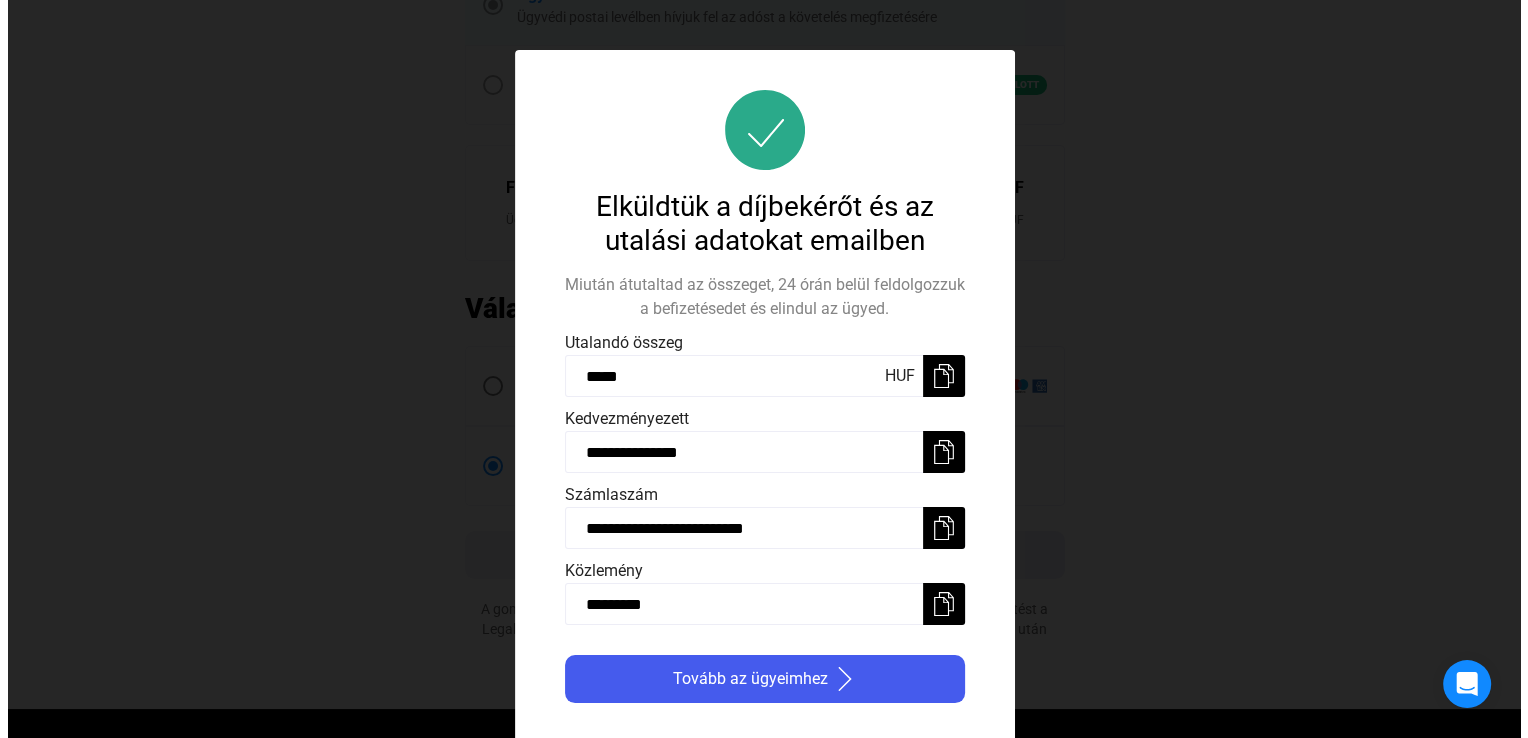 scroll, scrollTop: 0, scrollLeft: 0, axis: both 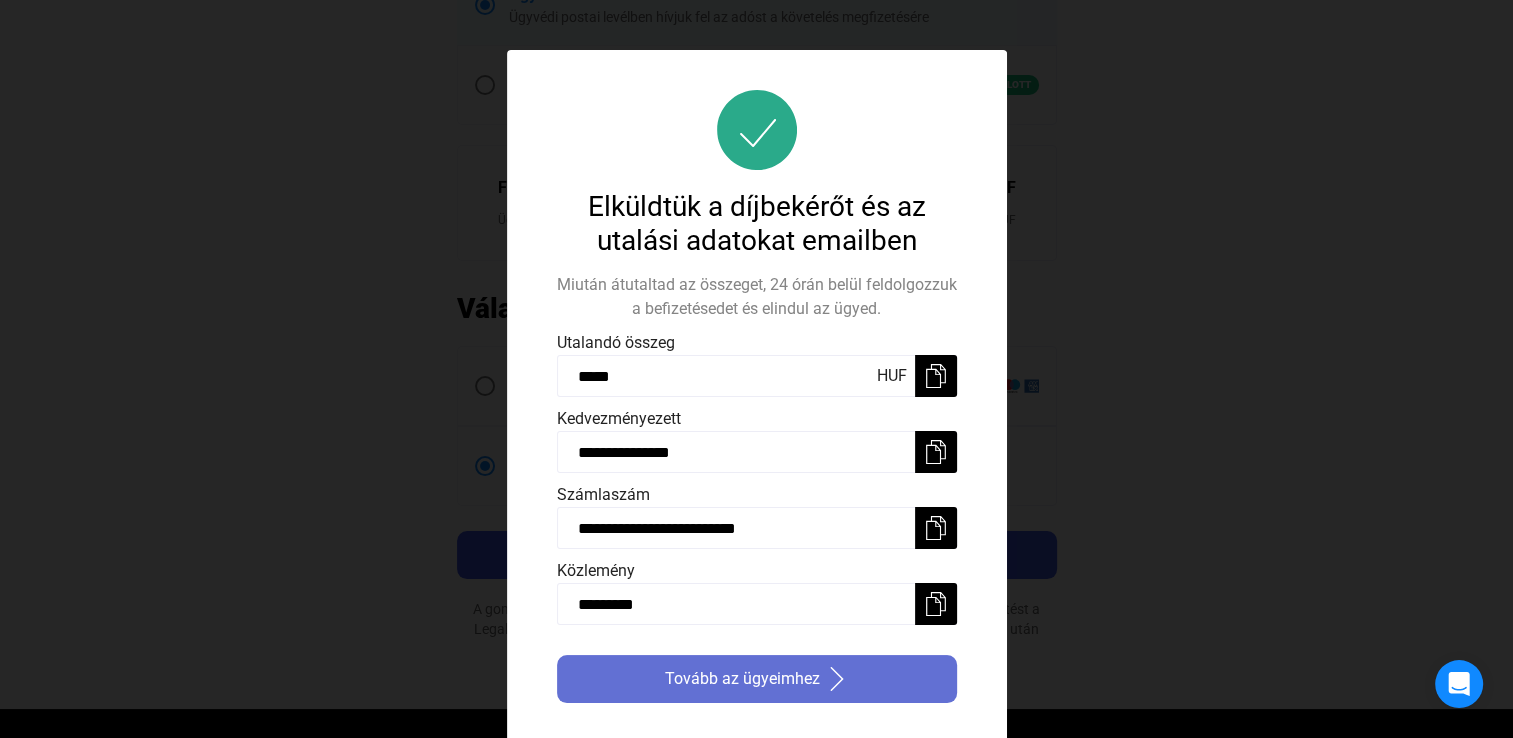 click on "Tovább az ügyeimhez" at bounding box center [742, 679] 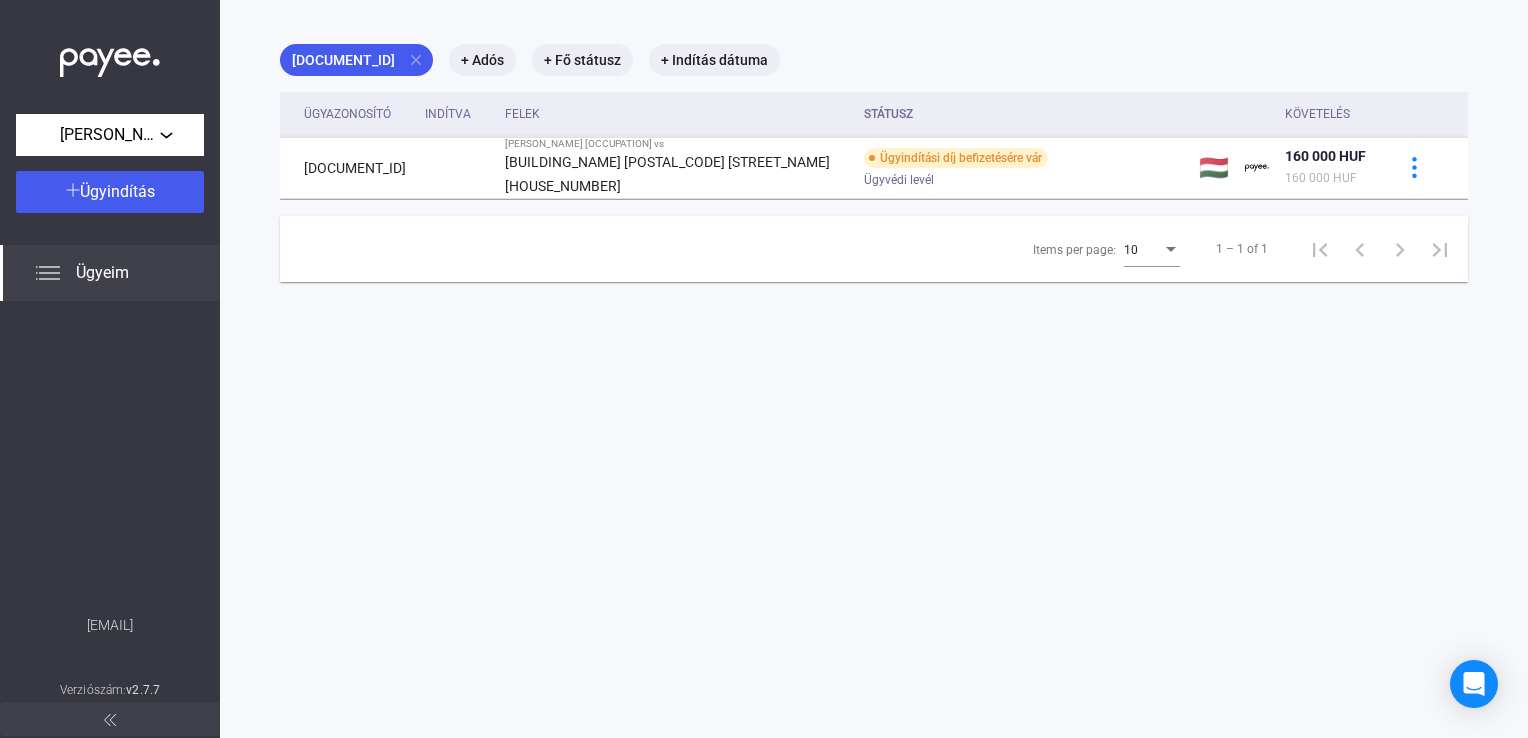 scroll, scrollTop: 0, scrollLeft: 0, axis: both 